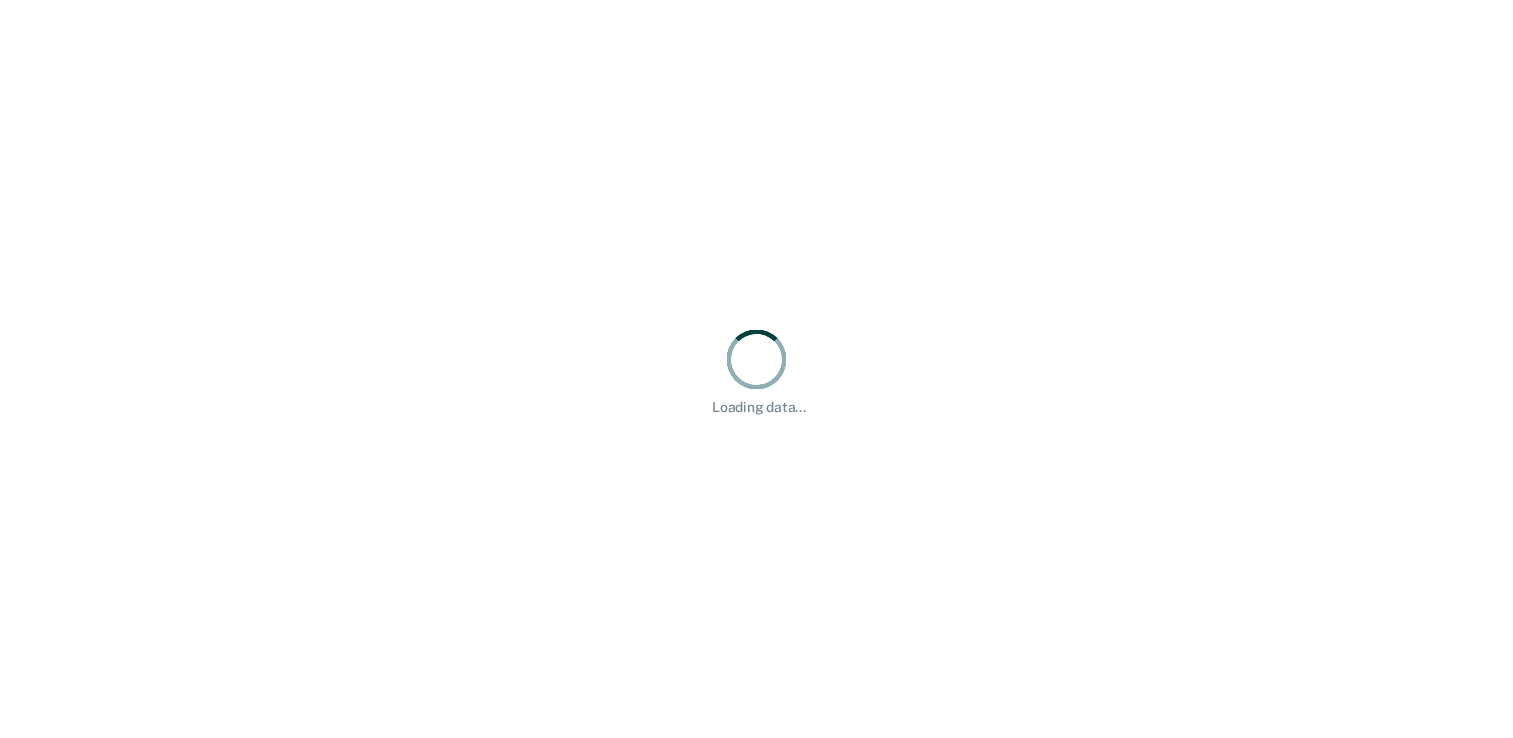 scroll, scrollTop: 0, scrollLeft: 0, axis: both 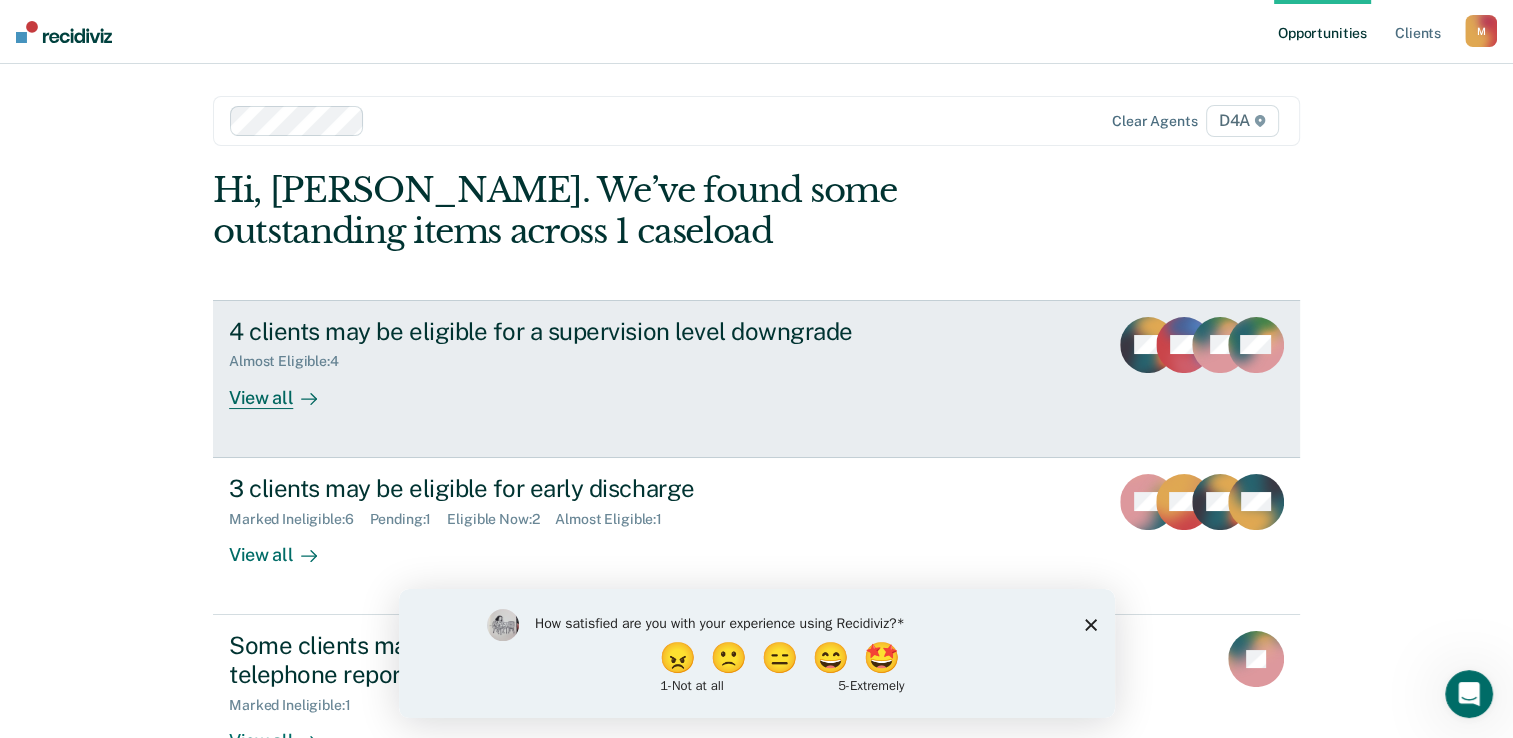 click on "View all" at bounding box center [285, 389] 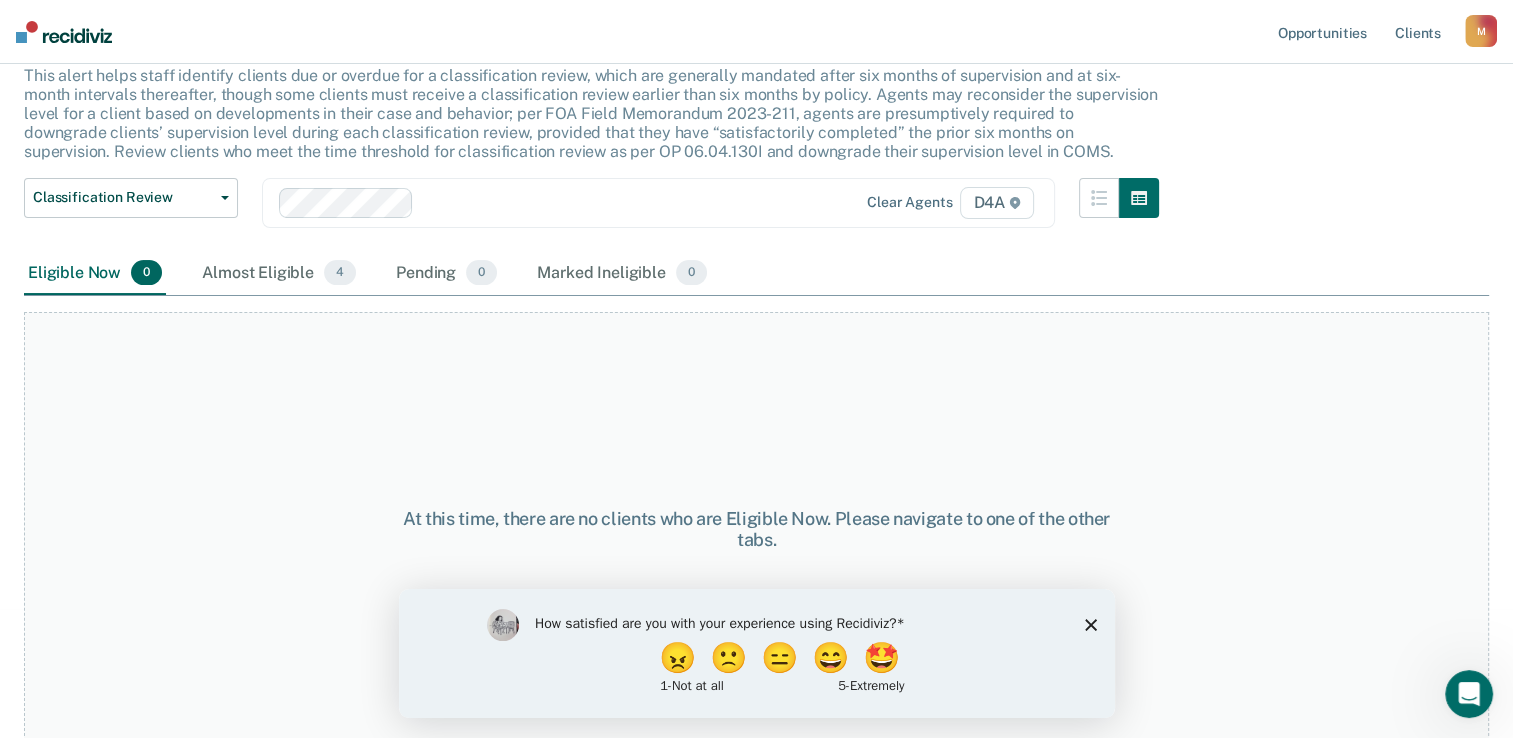 scroll, scrollTop: 135, scrollLeft: 0, axis: vertical 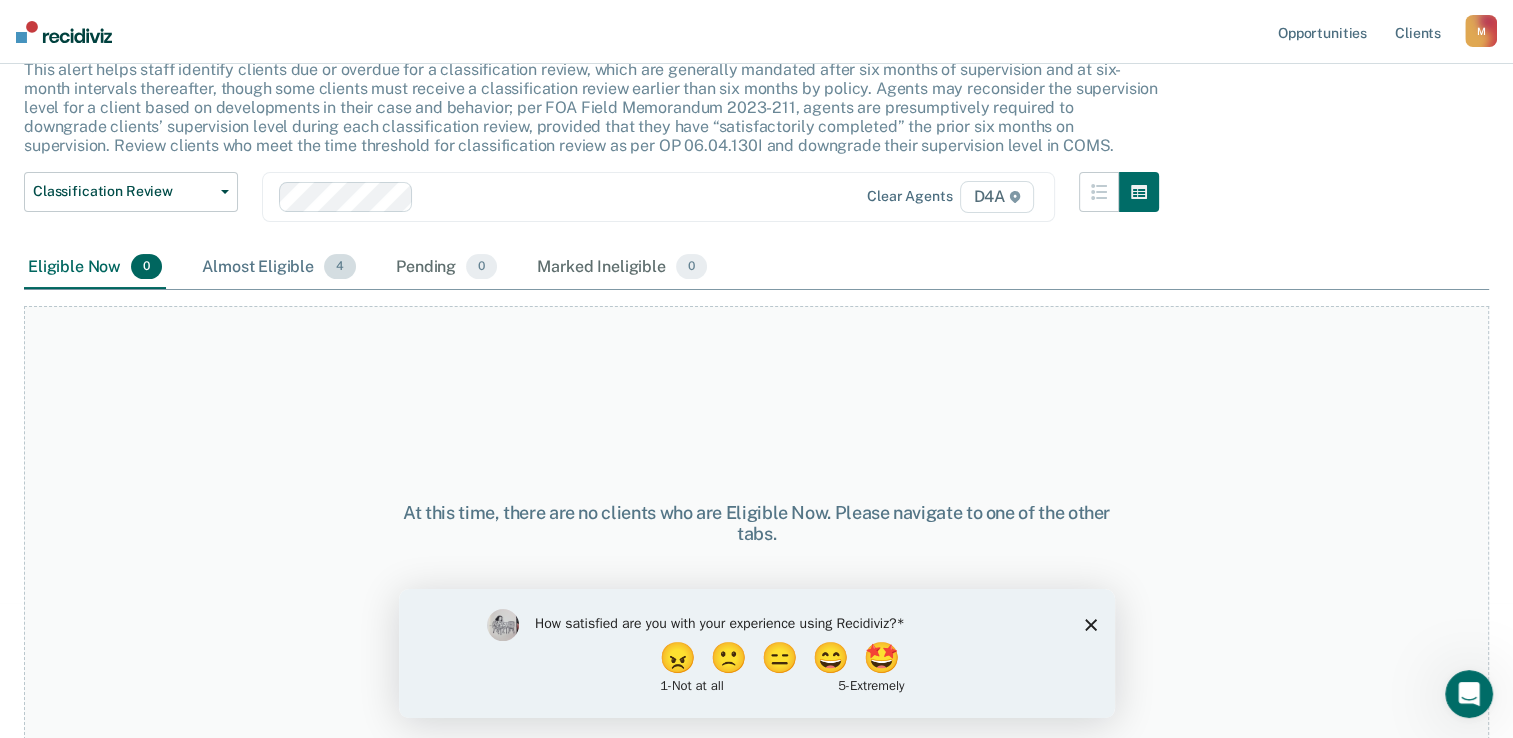 click on "Almost Eligible 4" at bounding box center [279, 268] 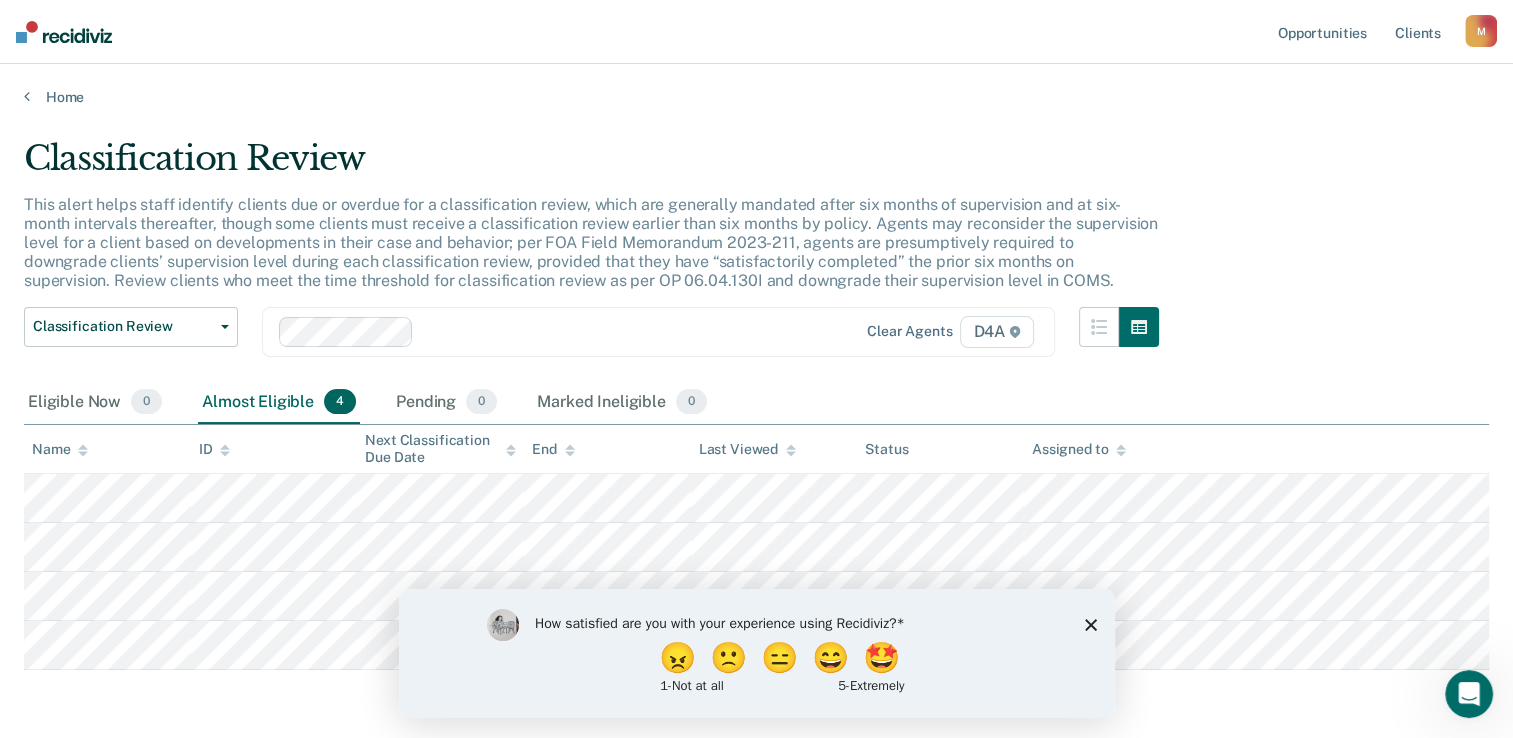 scroll, scrollTop: 0, scrollLeft: 0, axis: both 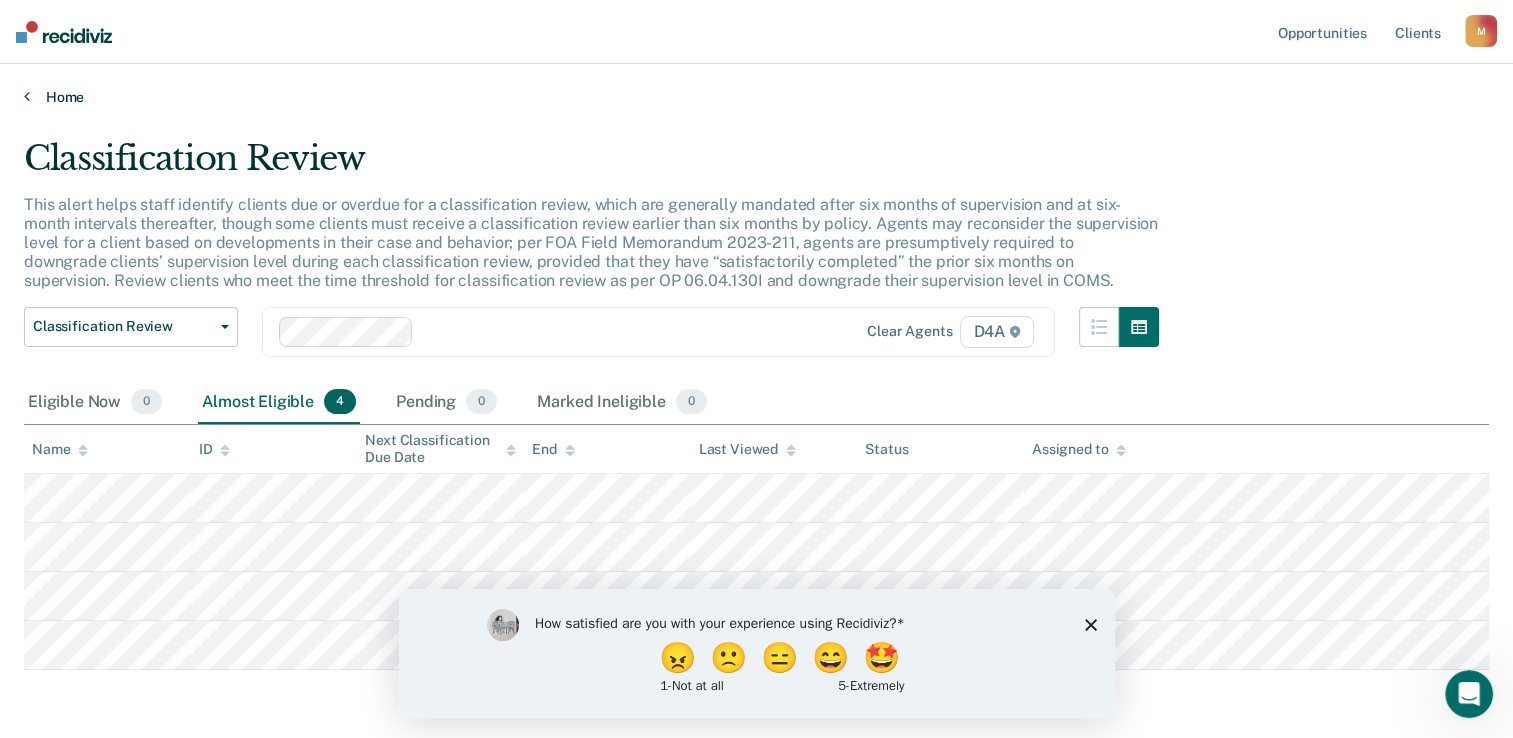 click on "Home" at bounding box center [756, 97] 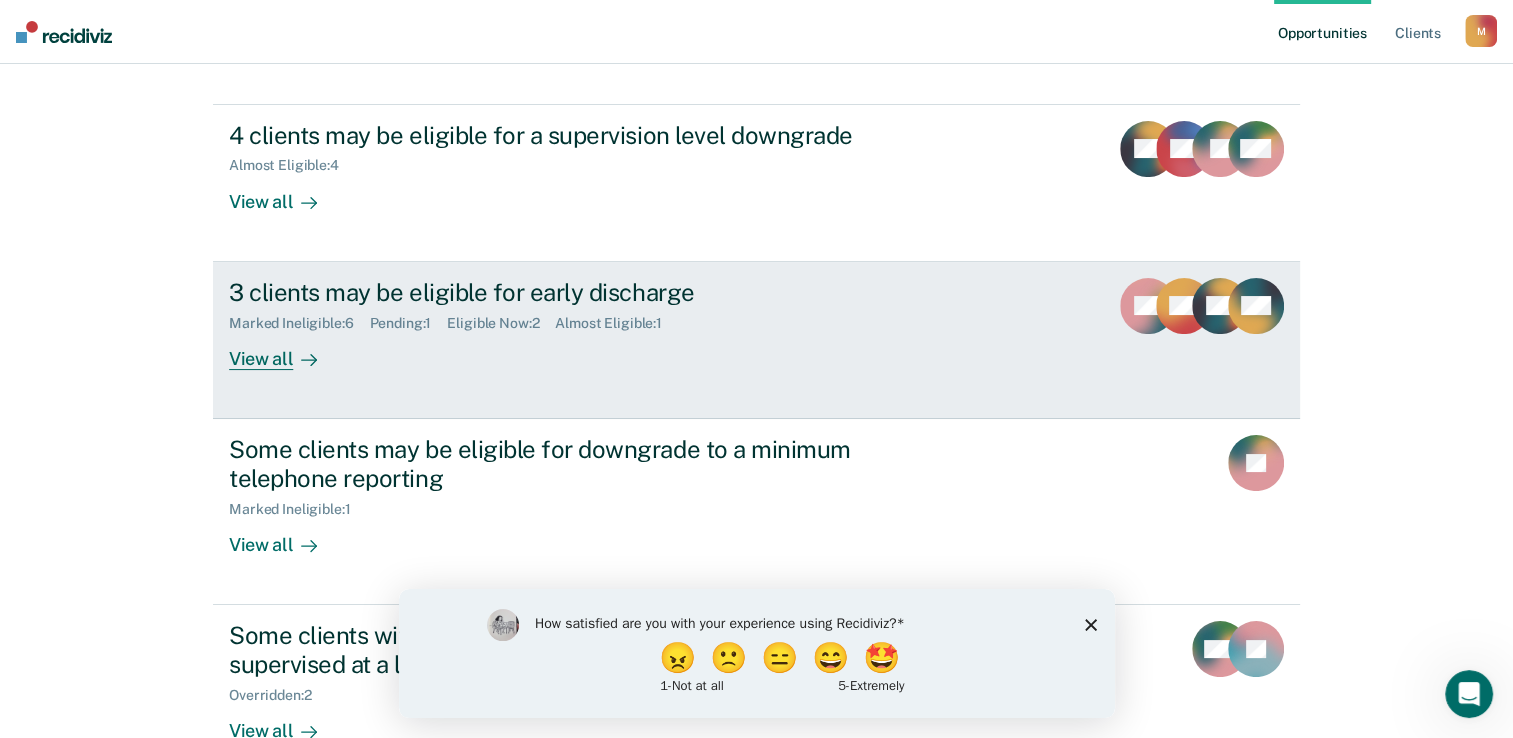 scroll, scrollTop: 200, scrollLeft: 0, axis: vertical 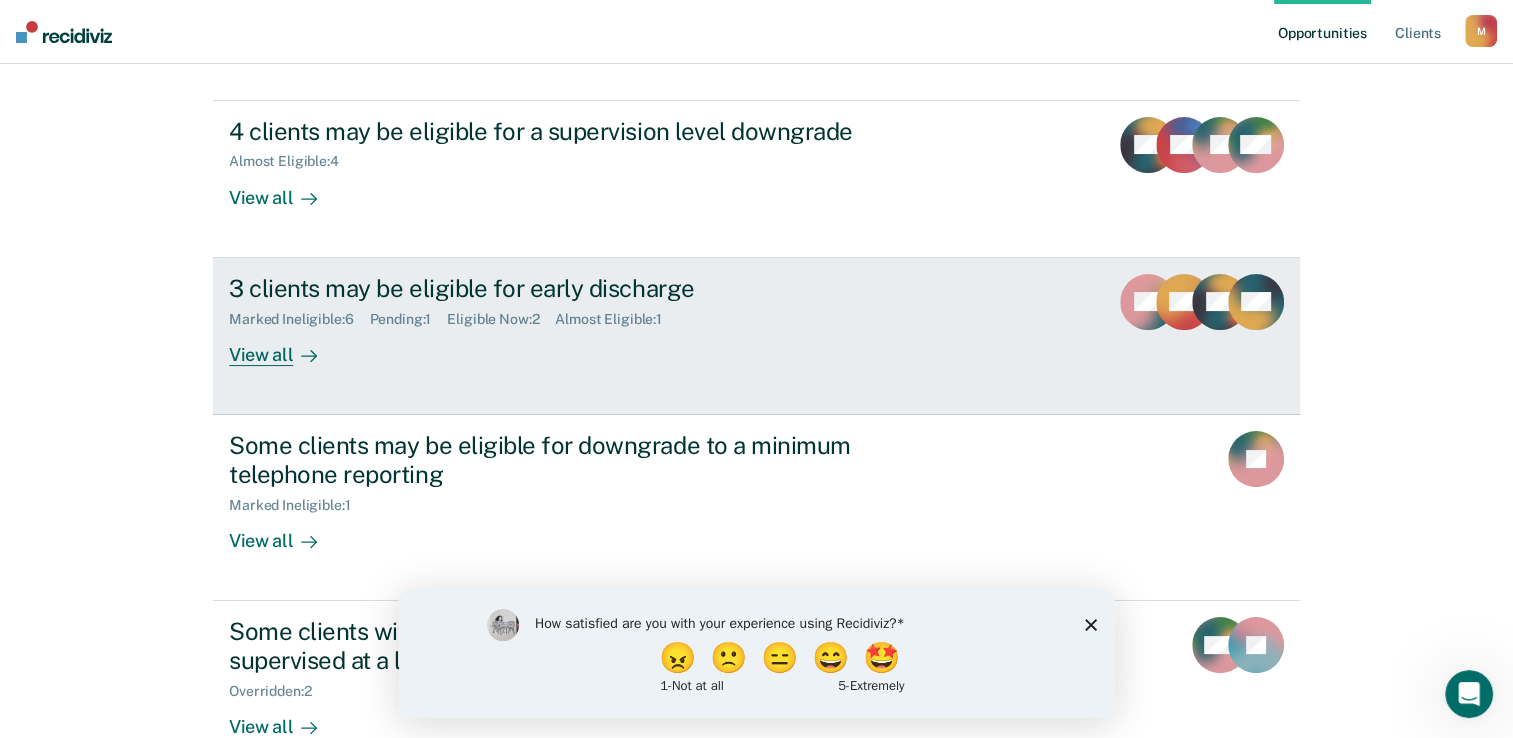 click on "View all" at bounding box center [285, 346] 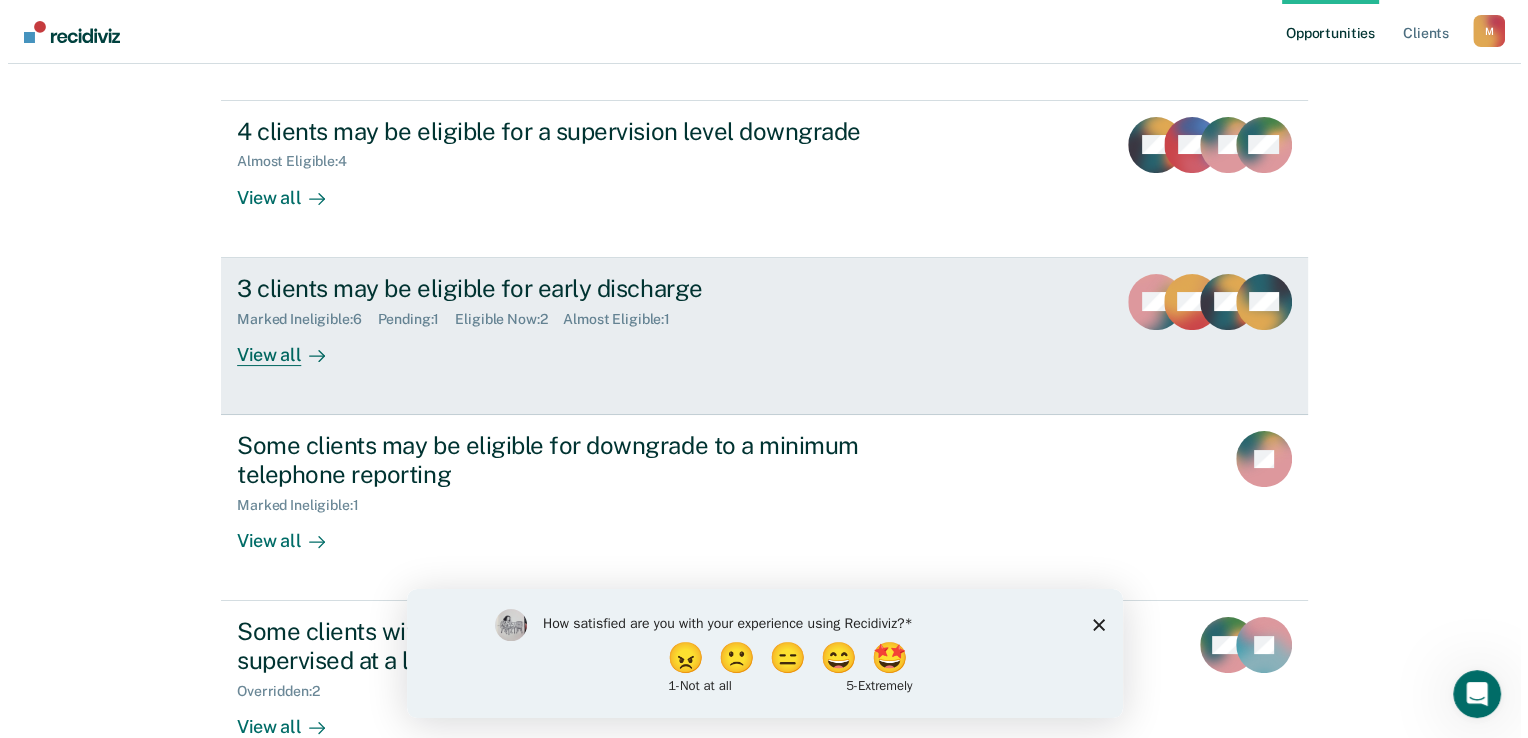 scroll, scrollTop: 0, scrollLeft: 0, axis: both 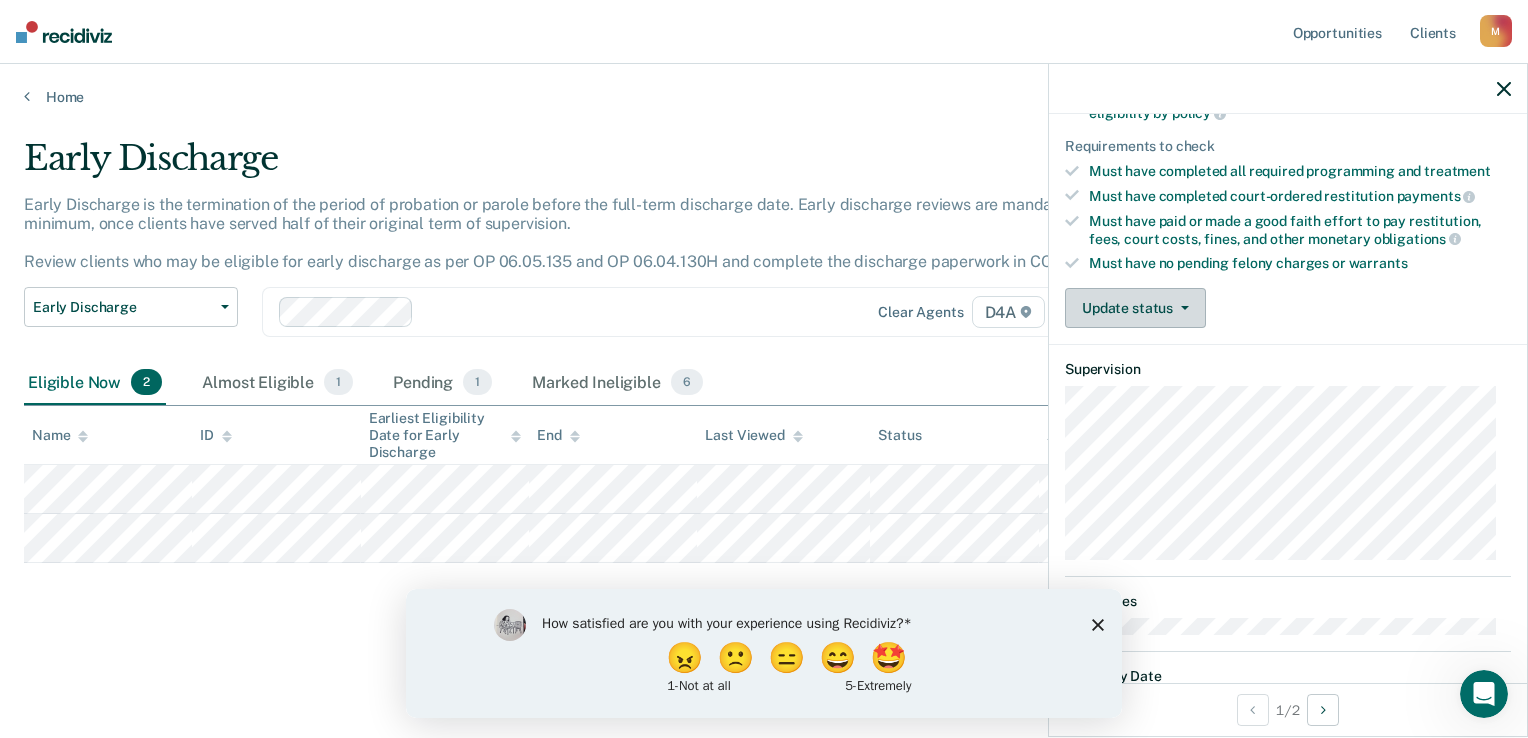 click on "Update status" at bounding box center [1135, 308] 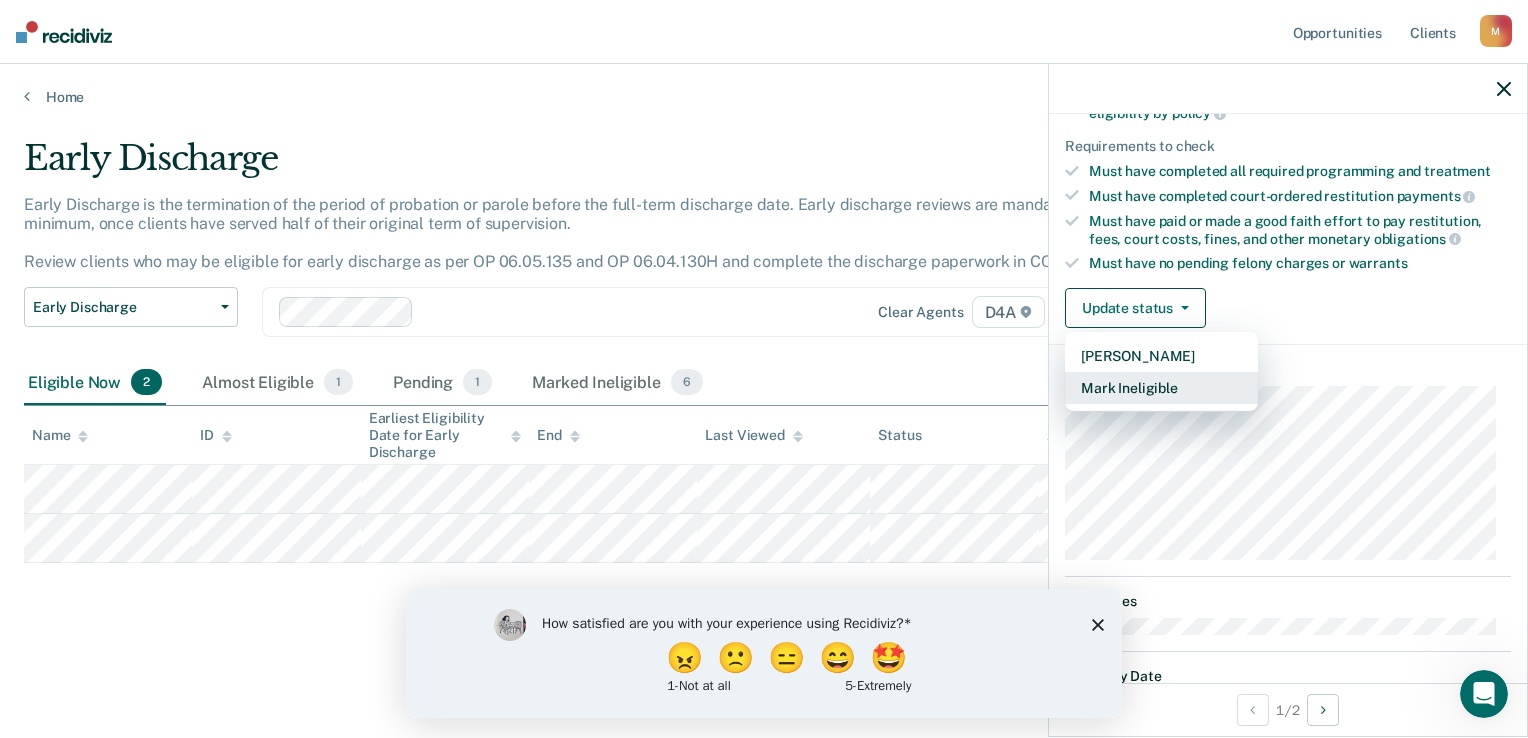 click on "Mark Ineligible" at bounding box center [1161, 388] 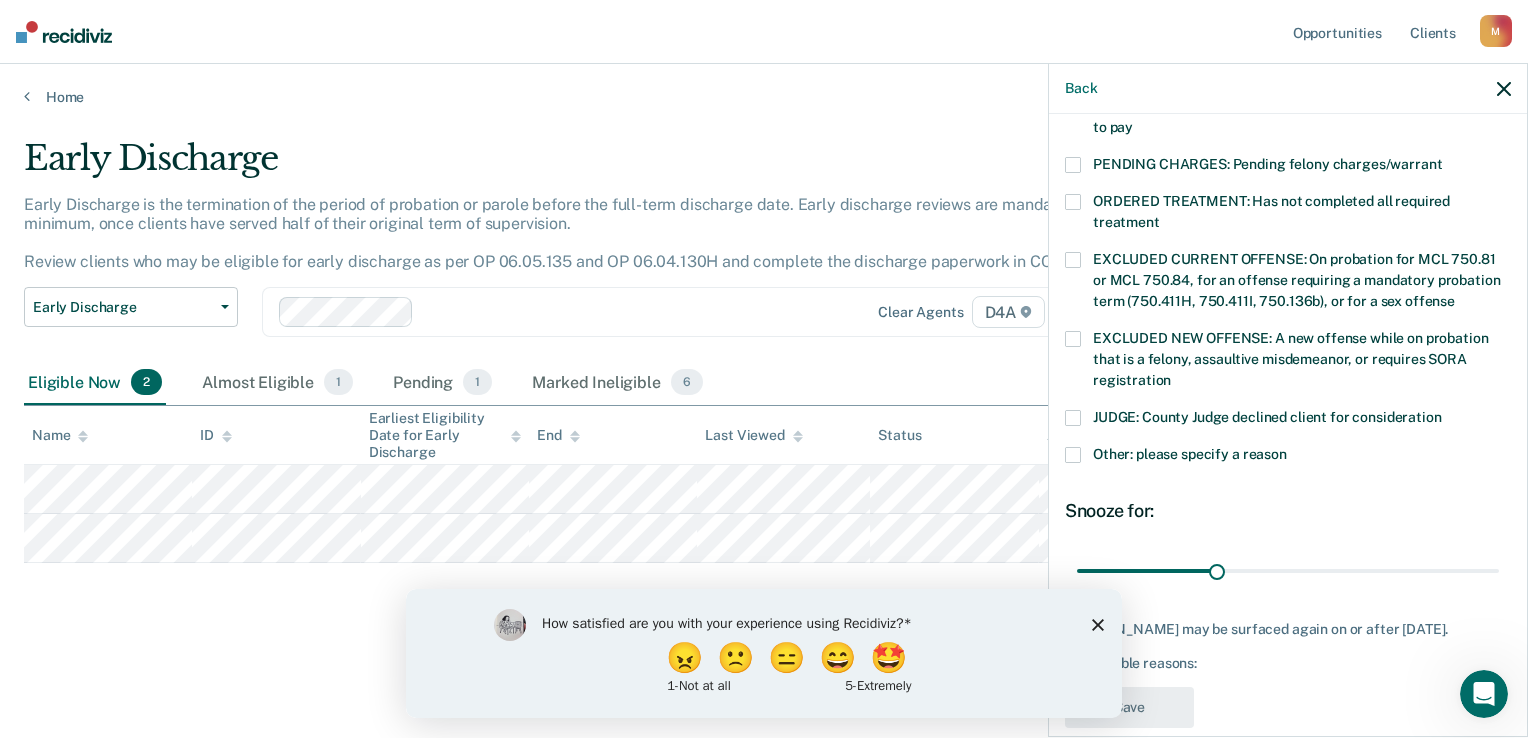 scroll, scrollTop: 638, scrollLeft: 0, axis: vertical 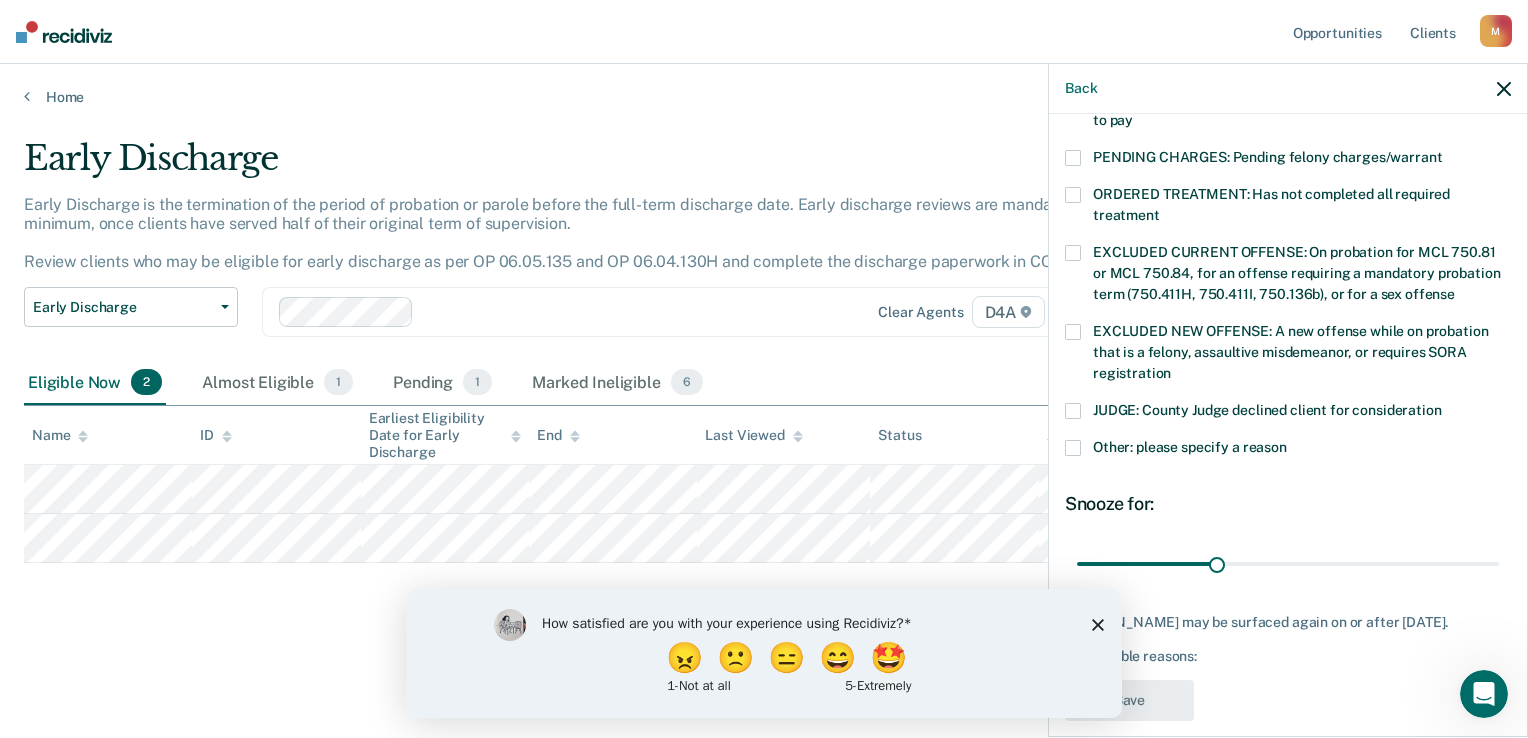 click at bounding box center [1073, 448] 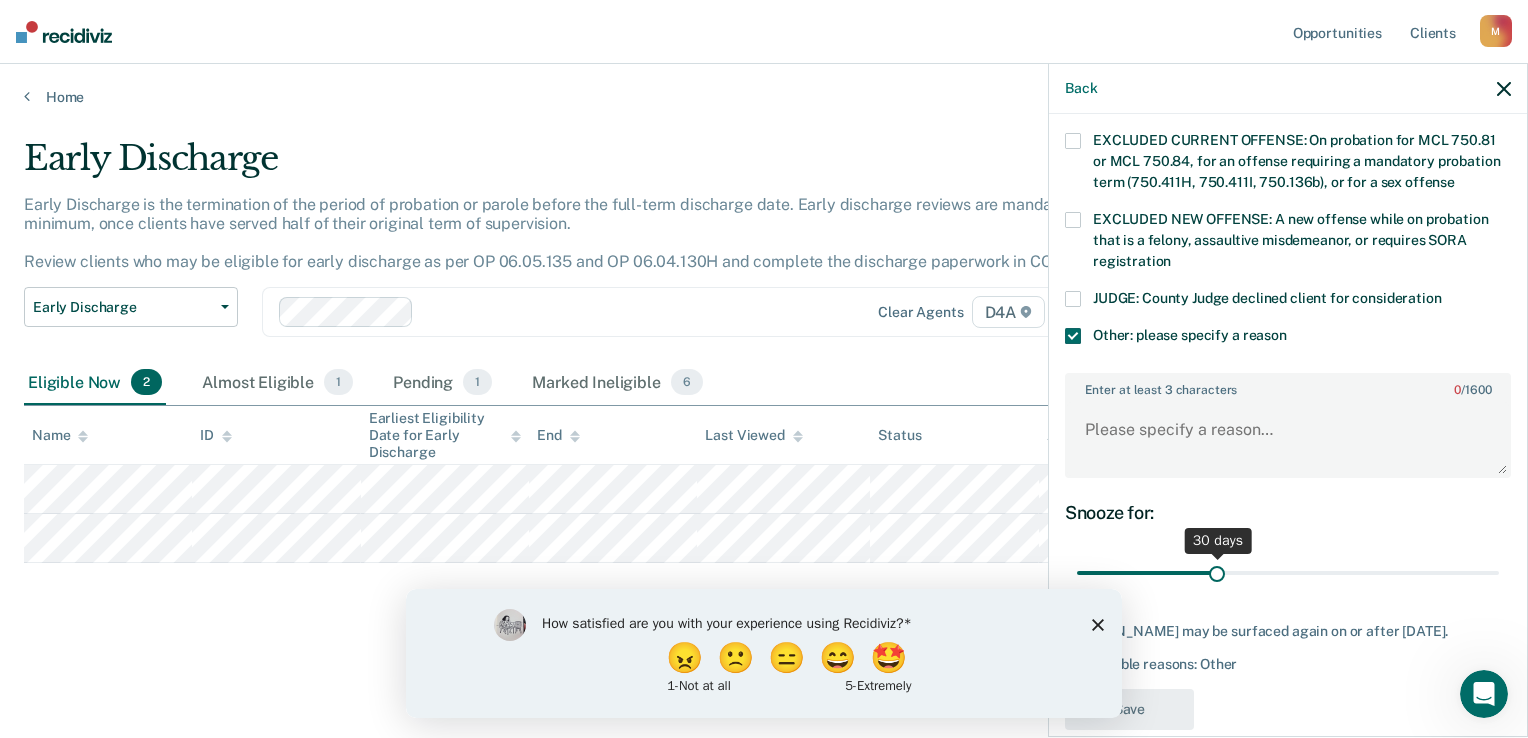 scroll, scrollTop: 757, scrollLeft: 0, axis: vertical 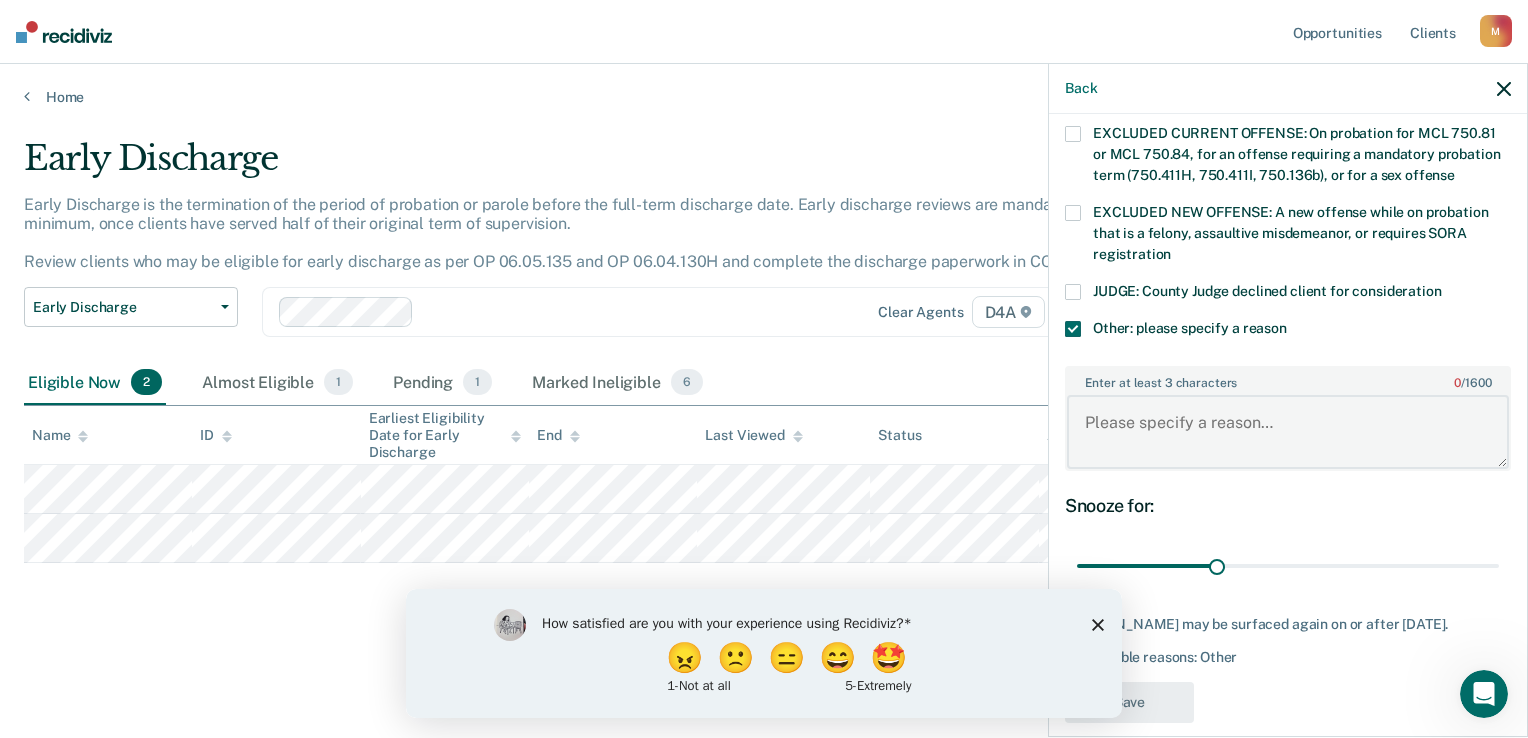 click on "Enter at least 3 characters 0  /  1600" at bounding box center [1288, 432] 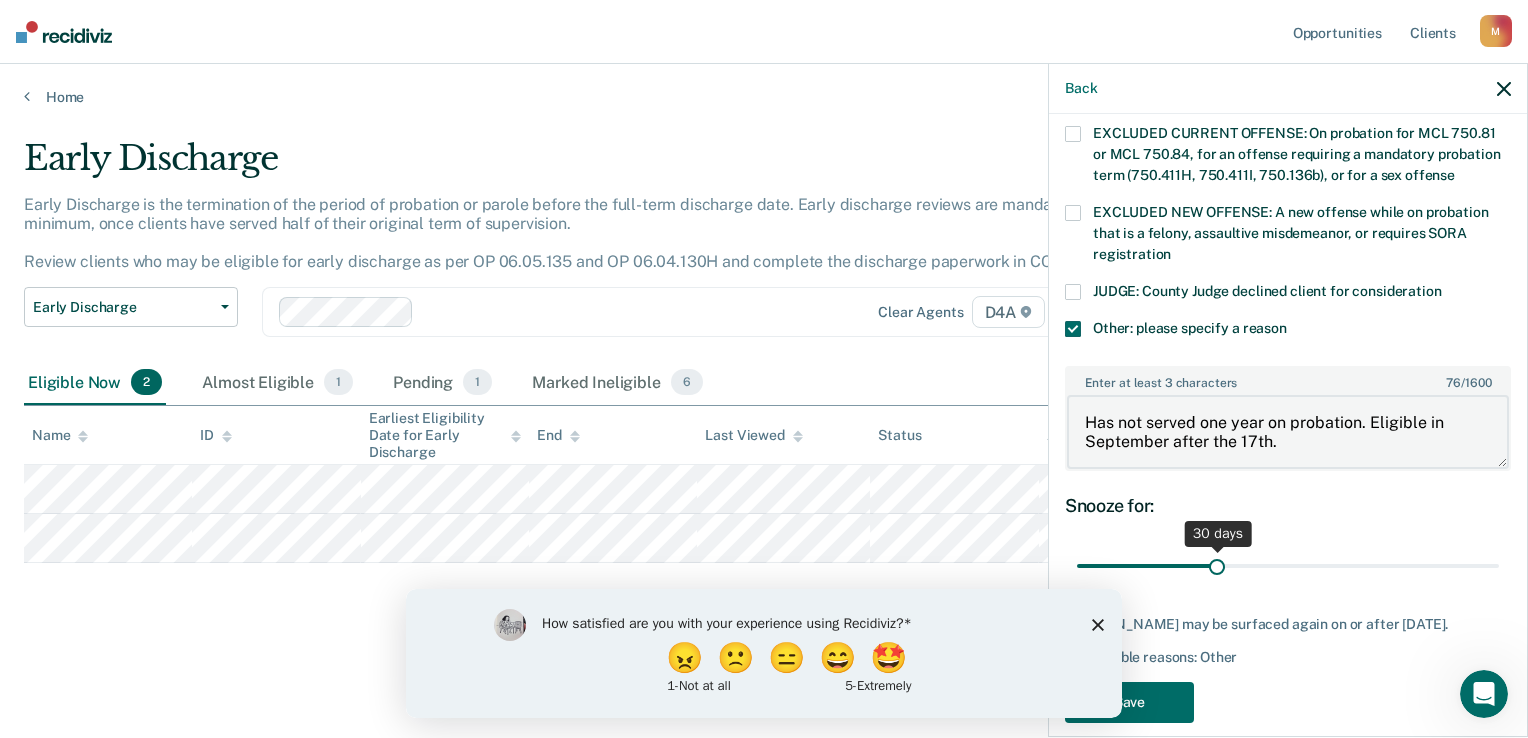 type on "Has not served one year on probation. Eligible in September after the 17th." 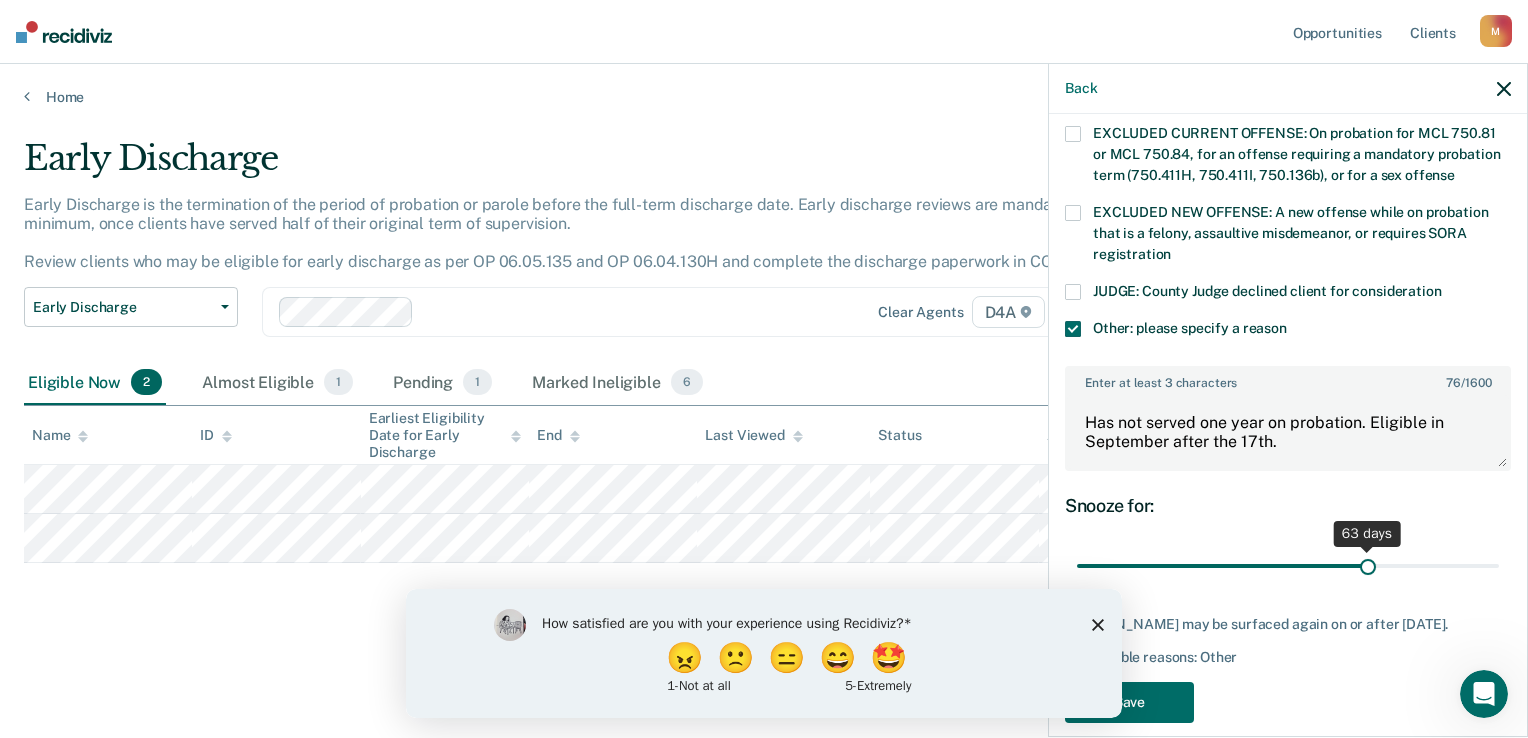 drag, startPoint x: 1209, startPoint y: 540, endPoint x: 1357, endPoint y: 542, distance: 148.01352 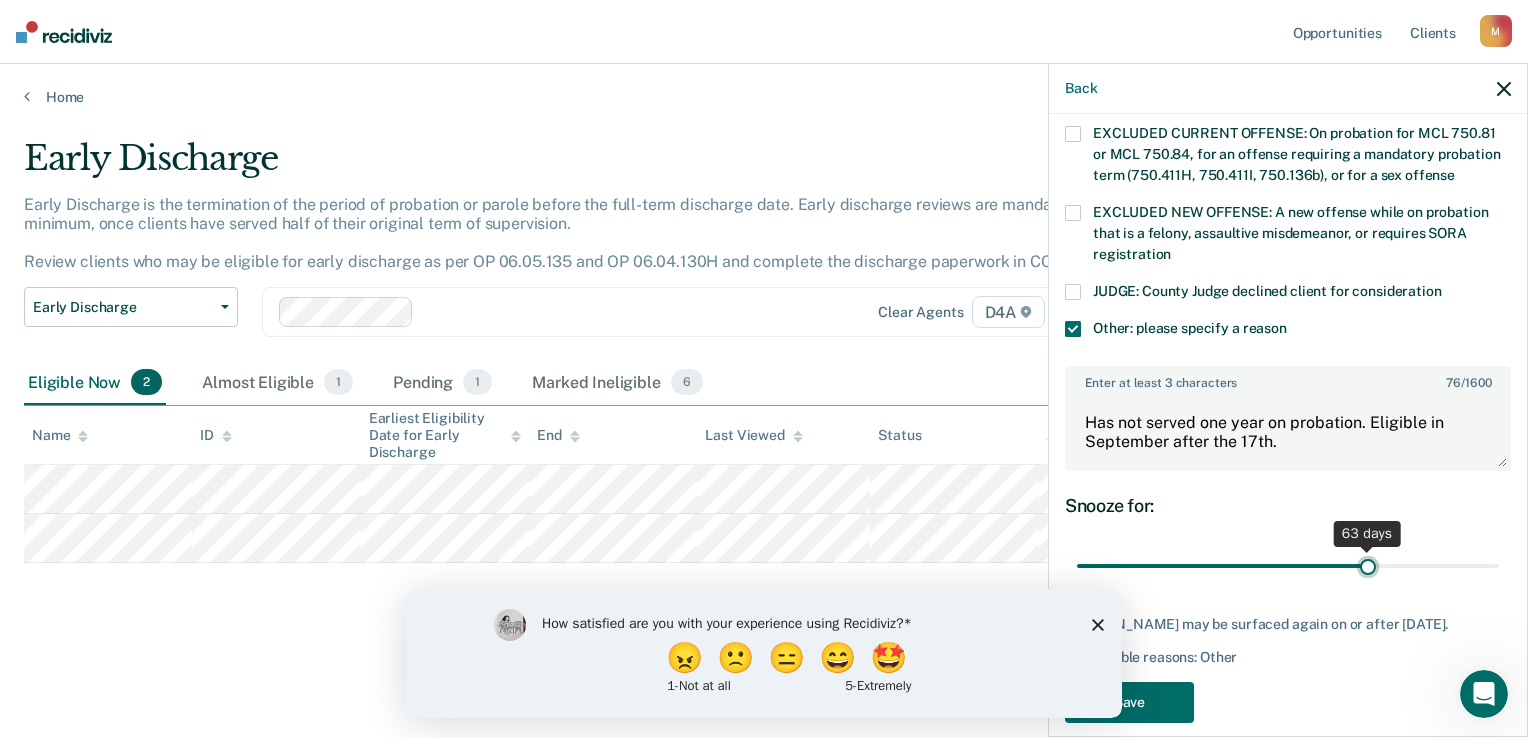 type on "63" 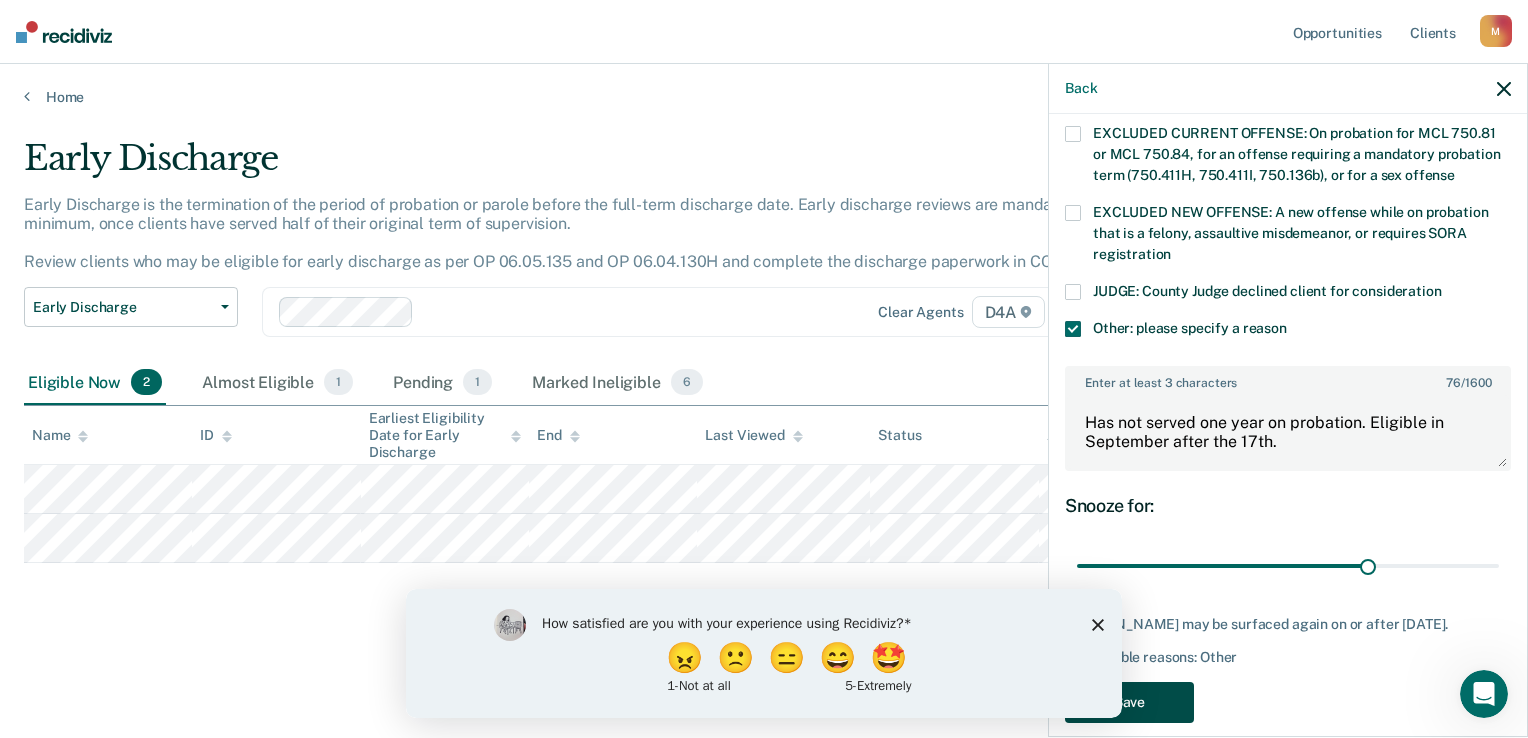 click on "Save" at bounding box center (1129, 702) 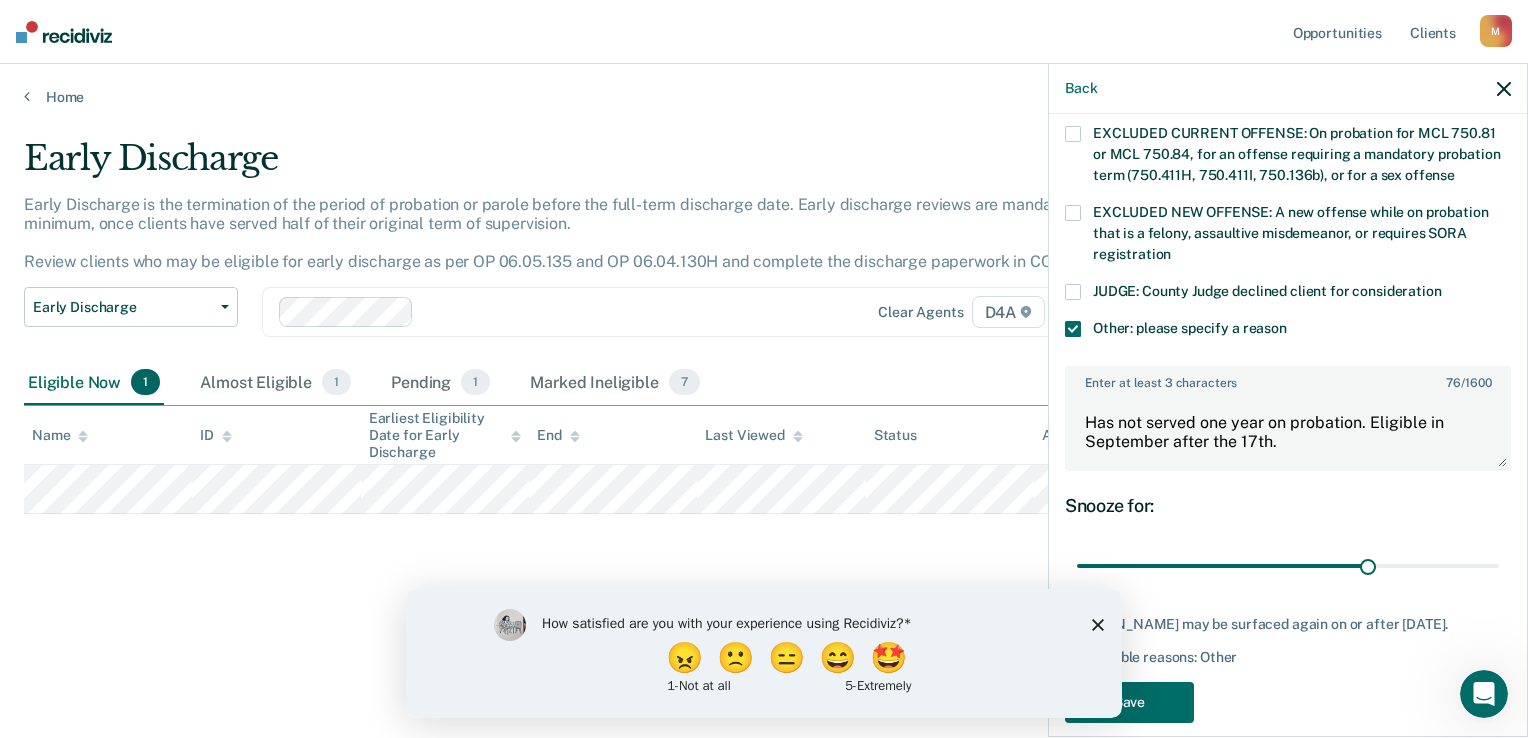 click on "How satisfied are you with your experience using Recidiviz? 😠 🙁 😑 😄 🤩 1  -  Not at all 5  -  Extremely" at bounding box center [764, 652] 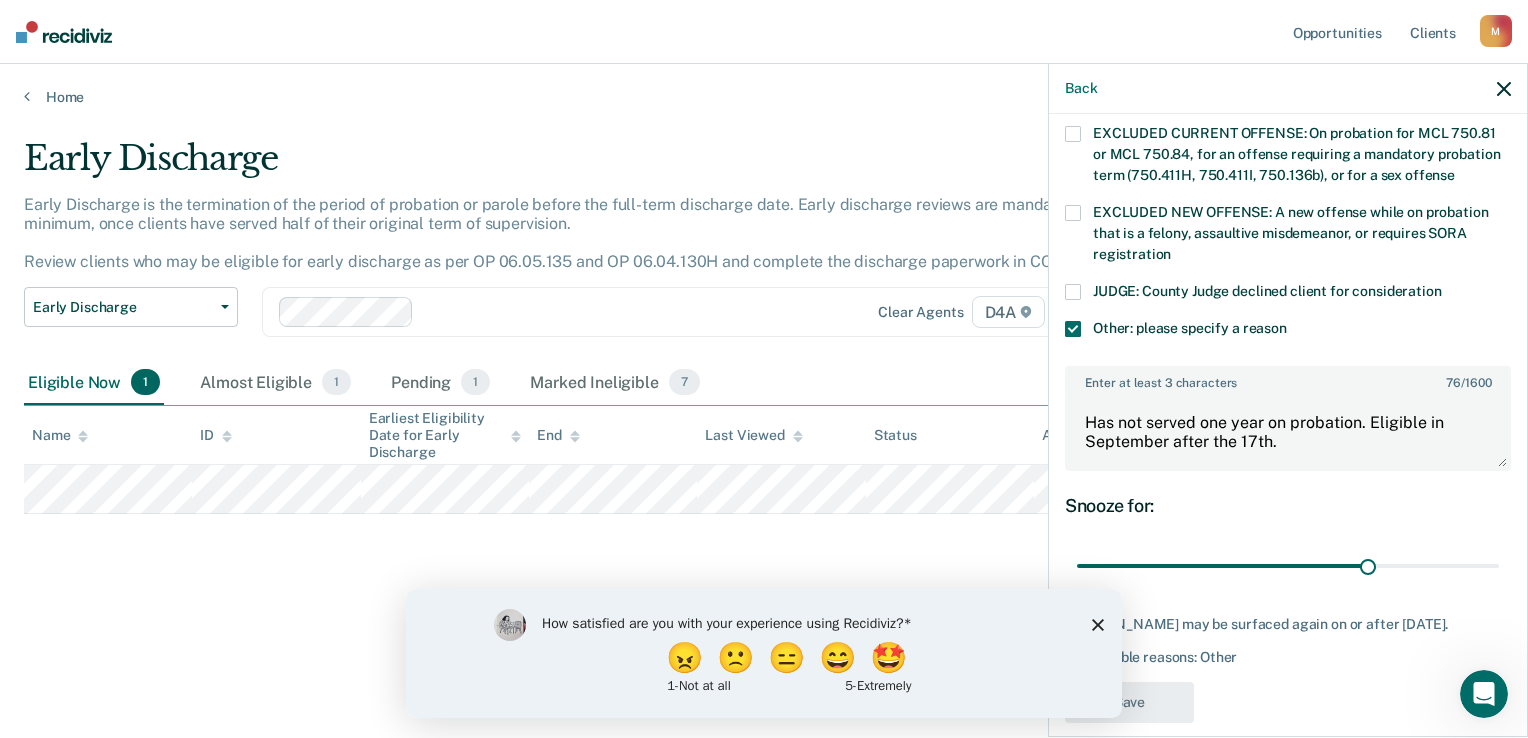 scroll, scrollTop: 576, scrollLeft: 0, axis: vertical 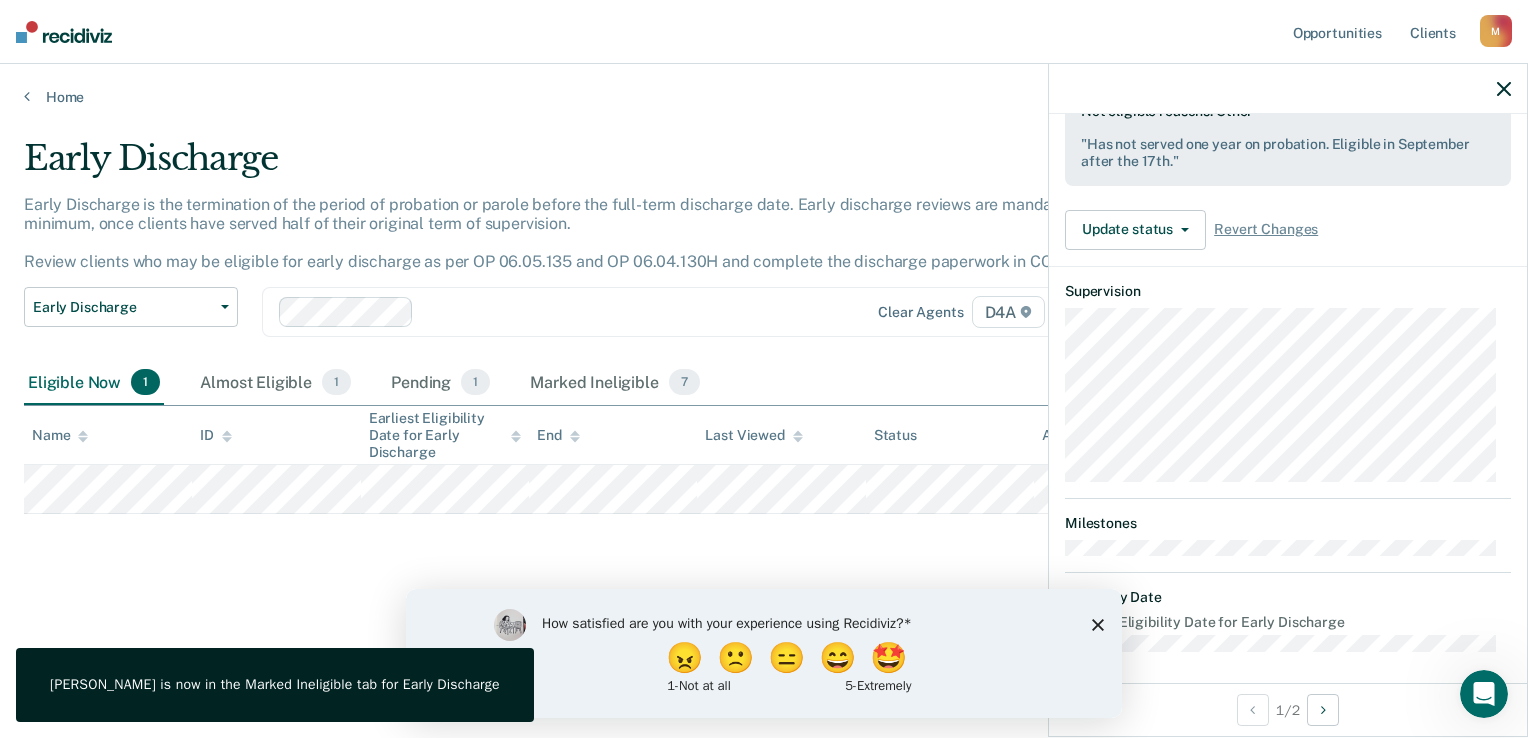 click on "How satisfied are you with your experience using Recidiviz? 😠 🙁 😑 😄 🤩 1  -  Not at all 5  -  Extremely" at bounding box center [764, 652] 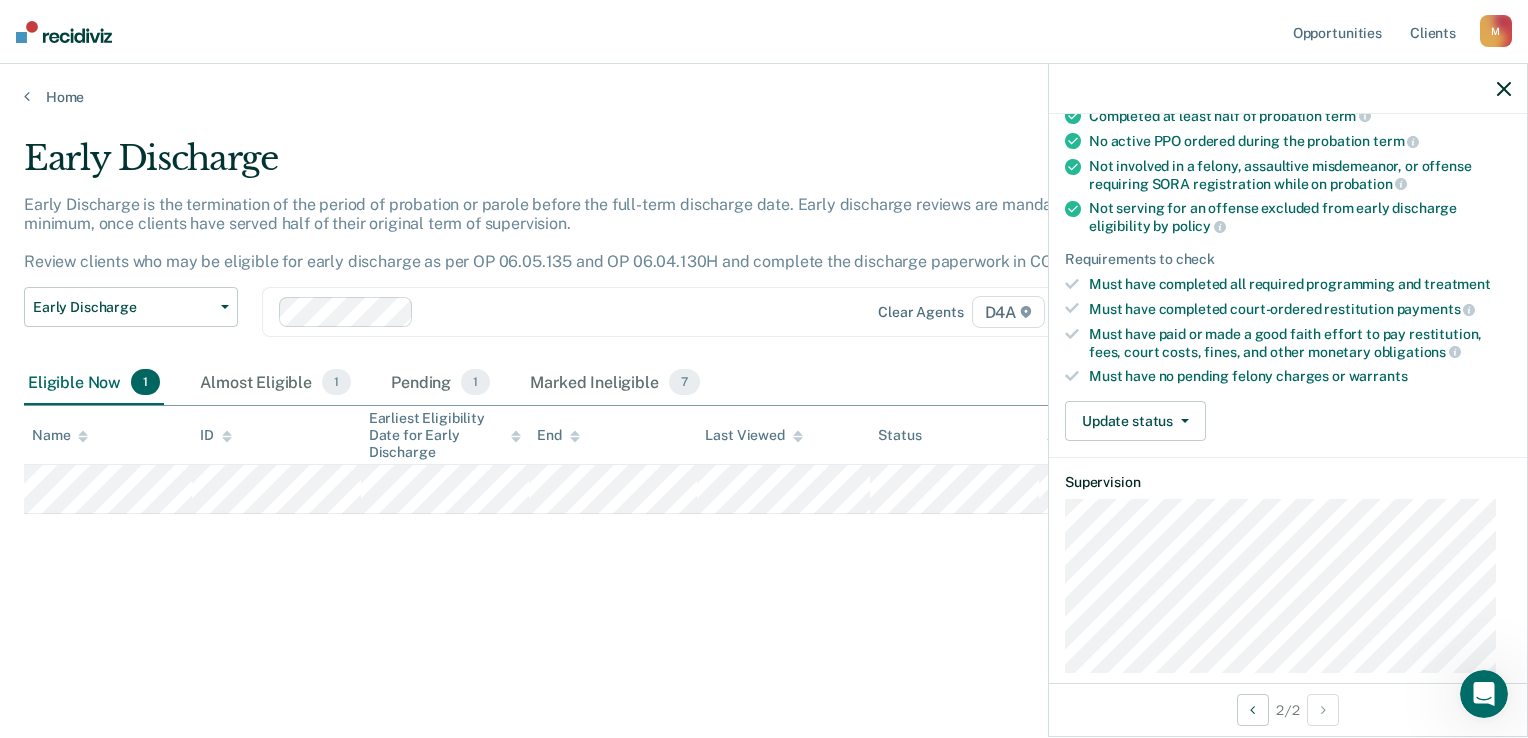 scroll, scrollTop: 200, scrollLeft: 0, axis: vertical 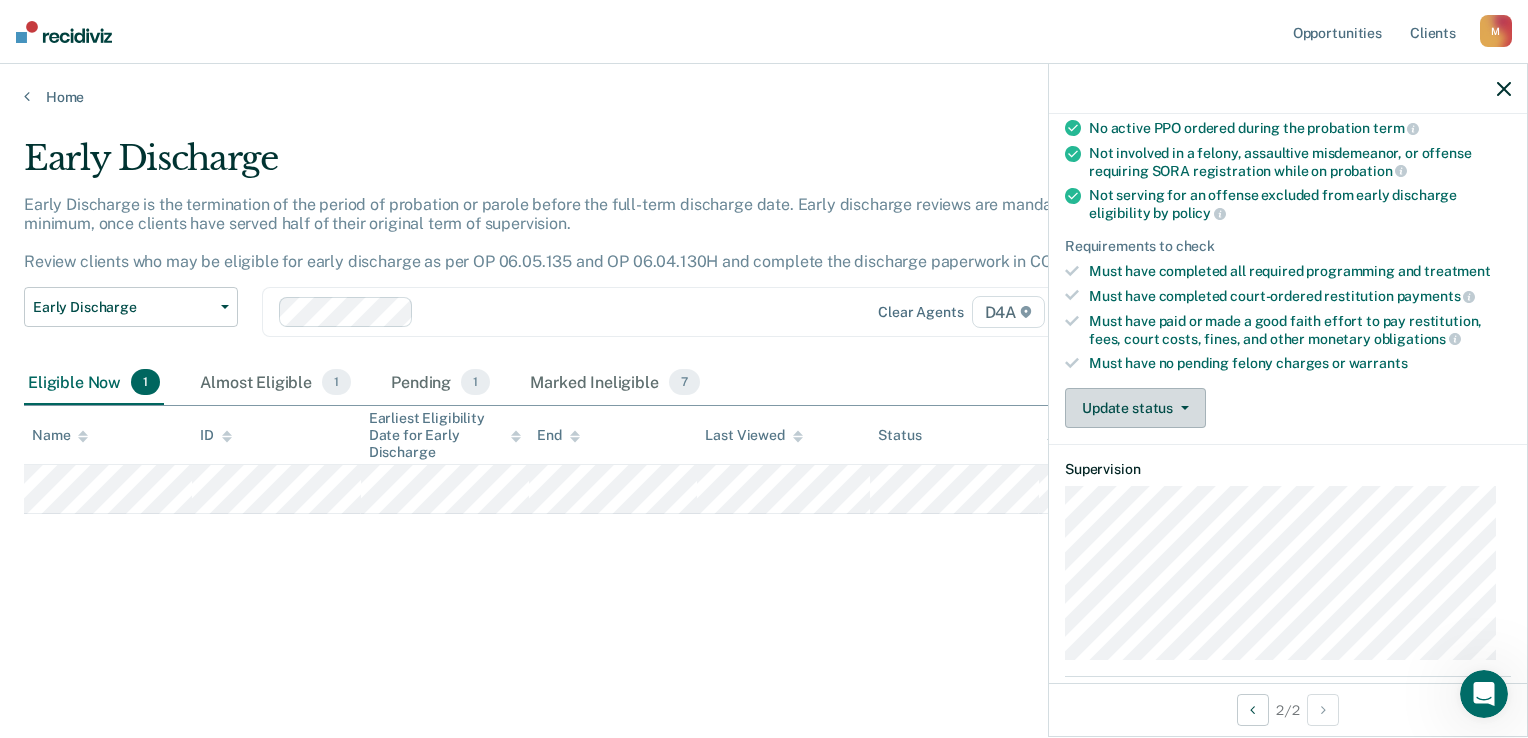 click on "Update status" at bounding box center [1135, 408] 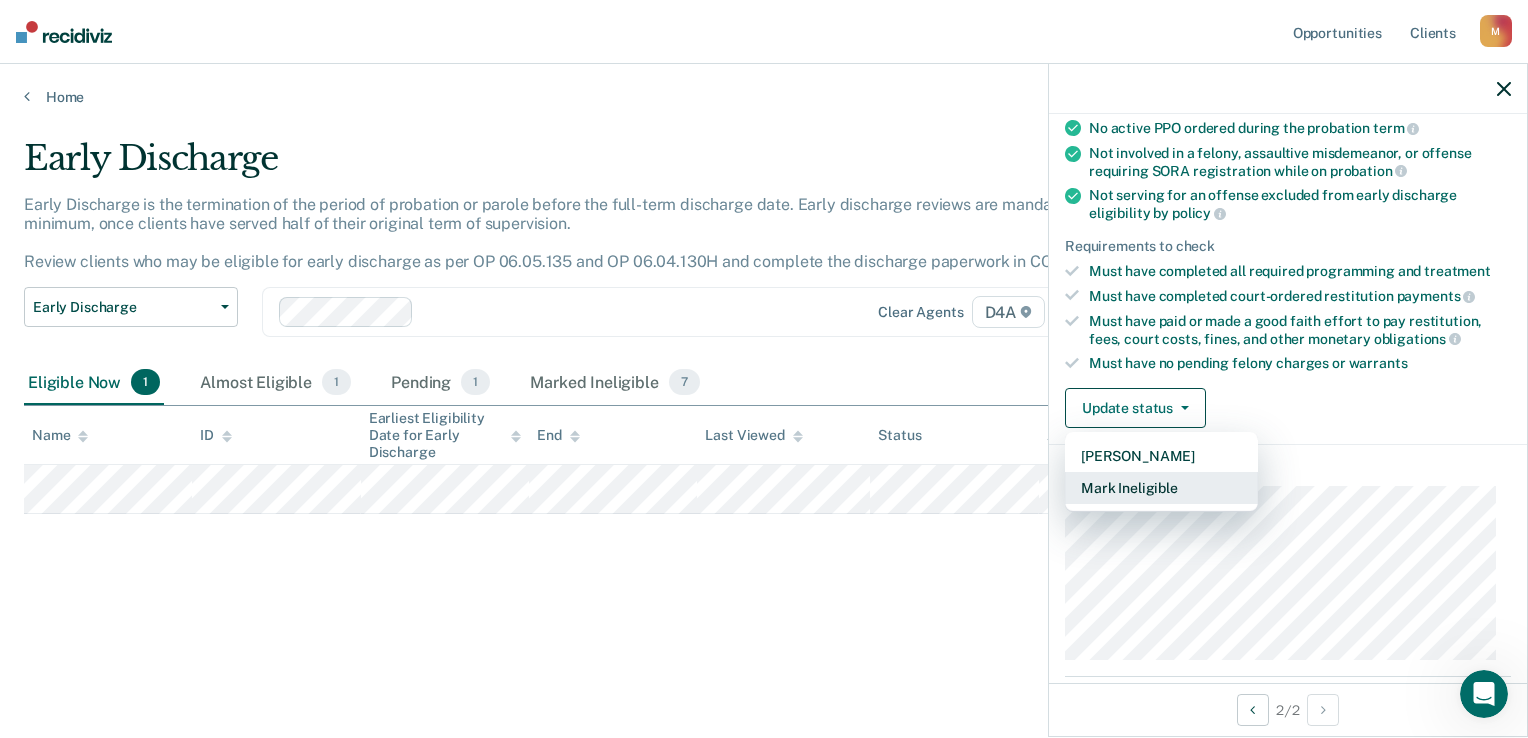 click on "Mark Ineligible" at bounding box center [1161, 488] 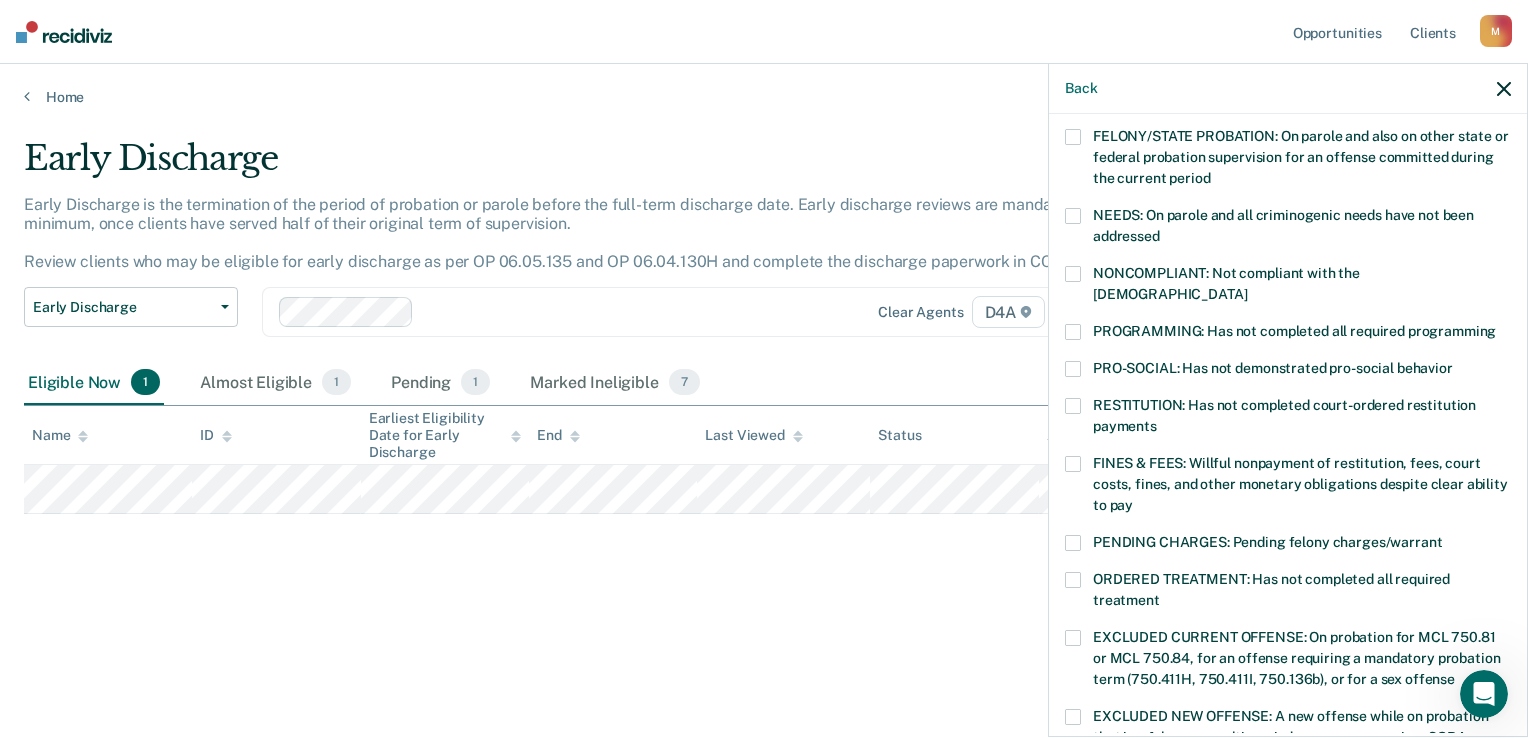scroll, scrollTop: 300, scrollLeft: 0, axis: vertical 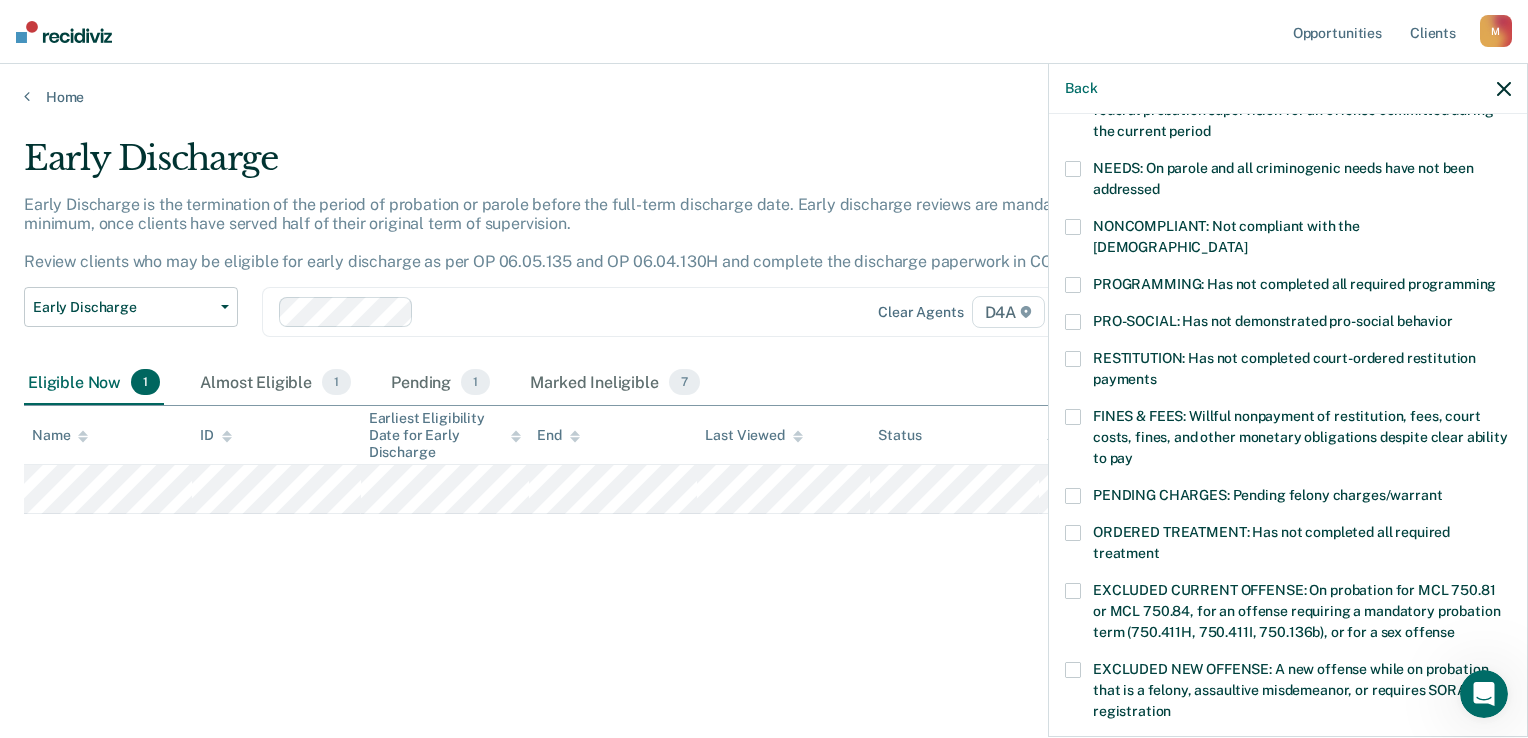 click at bounding box center [1073, 496] 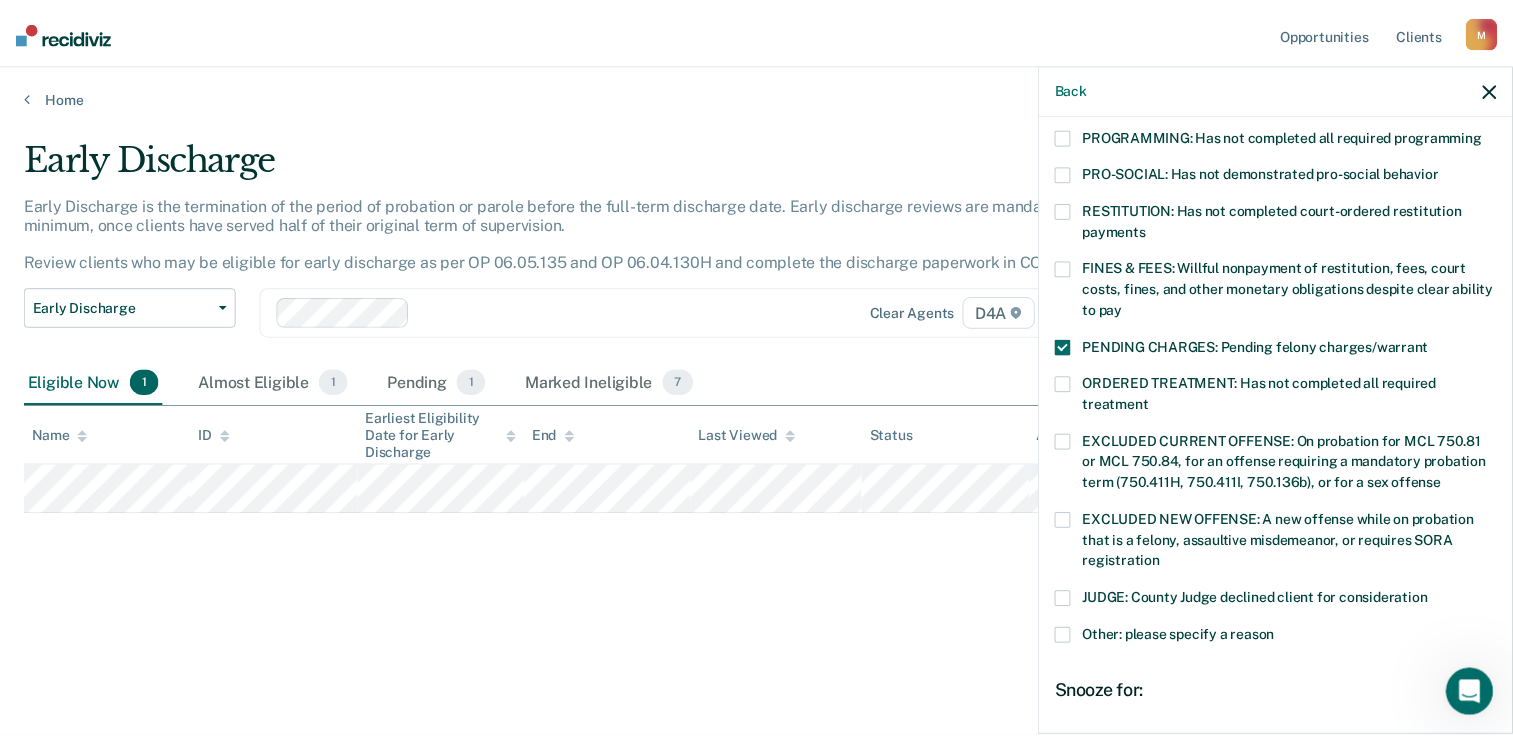 scroll, scrollTop: 638, scrollLeft: 0, axis: vertical 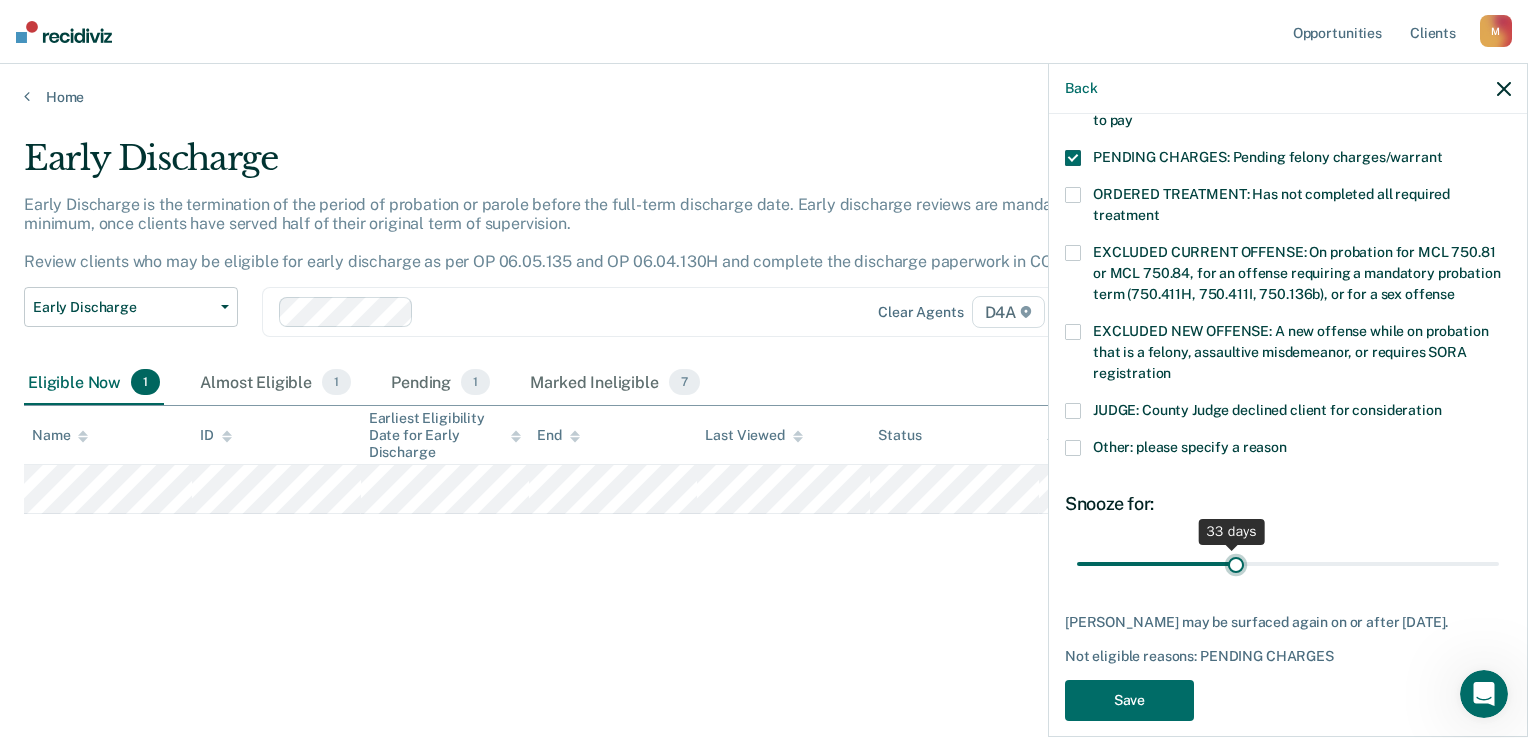 click at bounding box center (1288, 564) 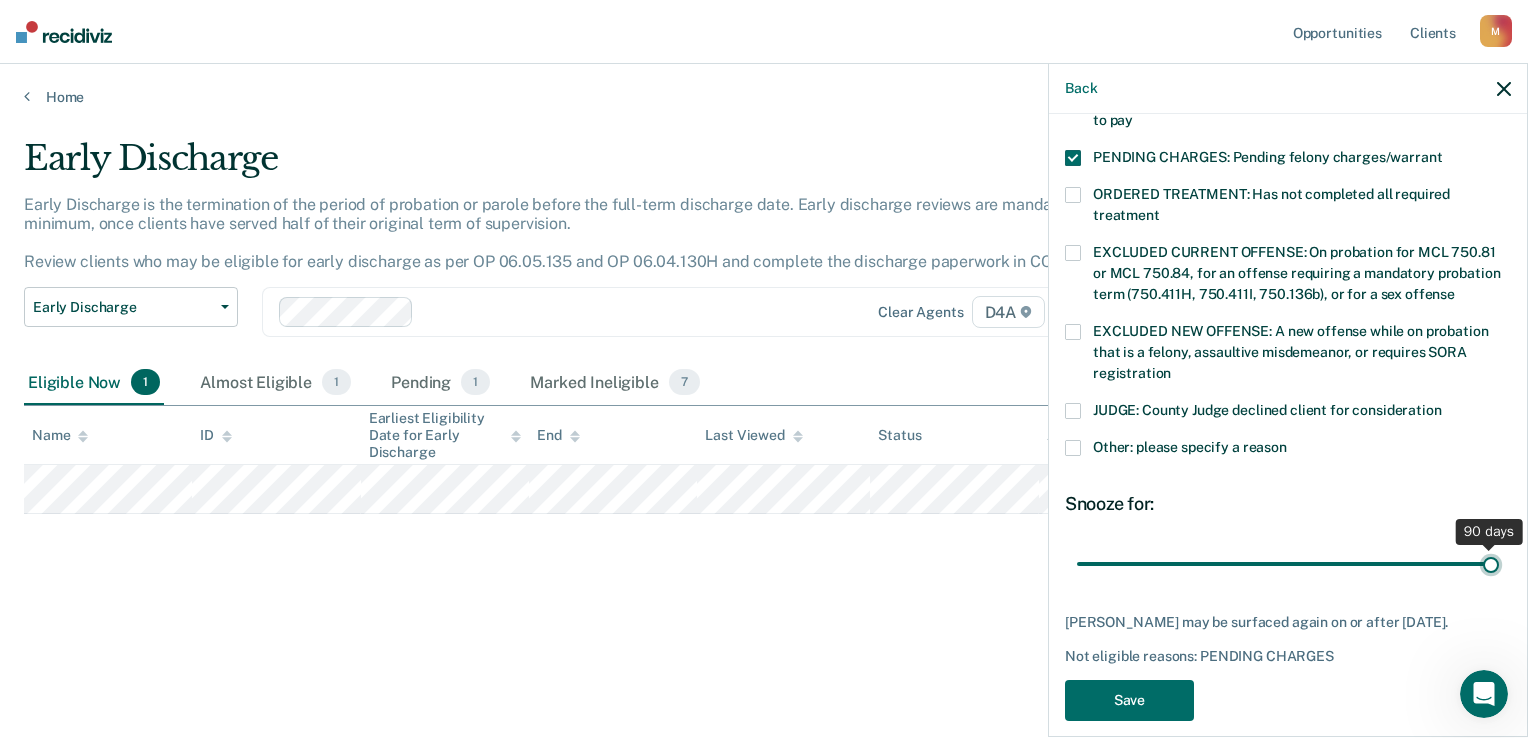 drag, startPoint x: 1232, startPoint y: 541, endPoint x: 1498, endPoint y: 551, distance: 266.1879 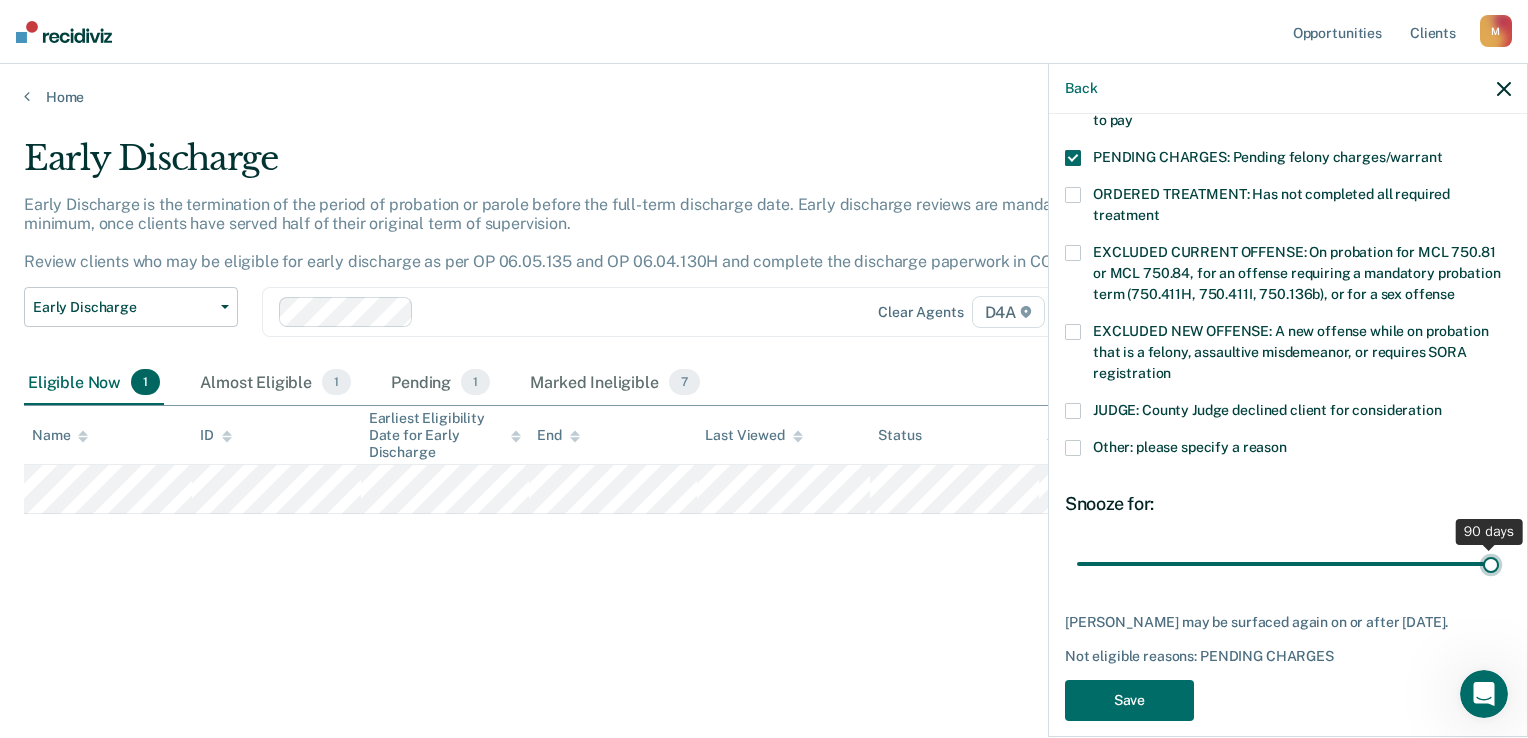 type on "90" 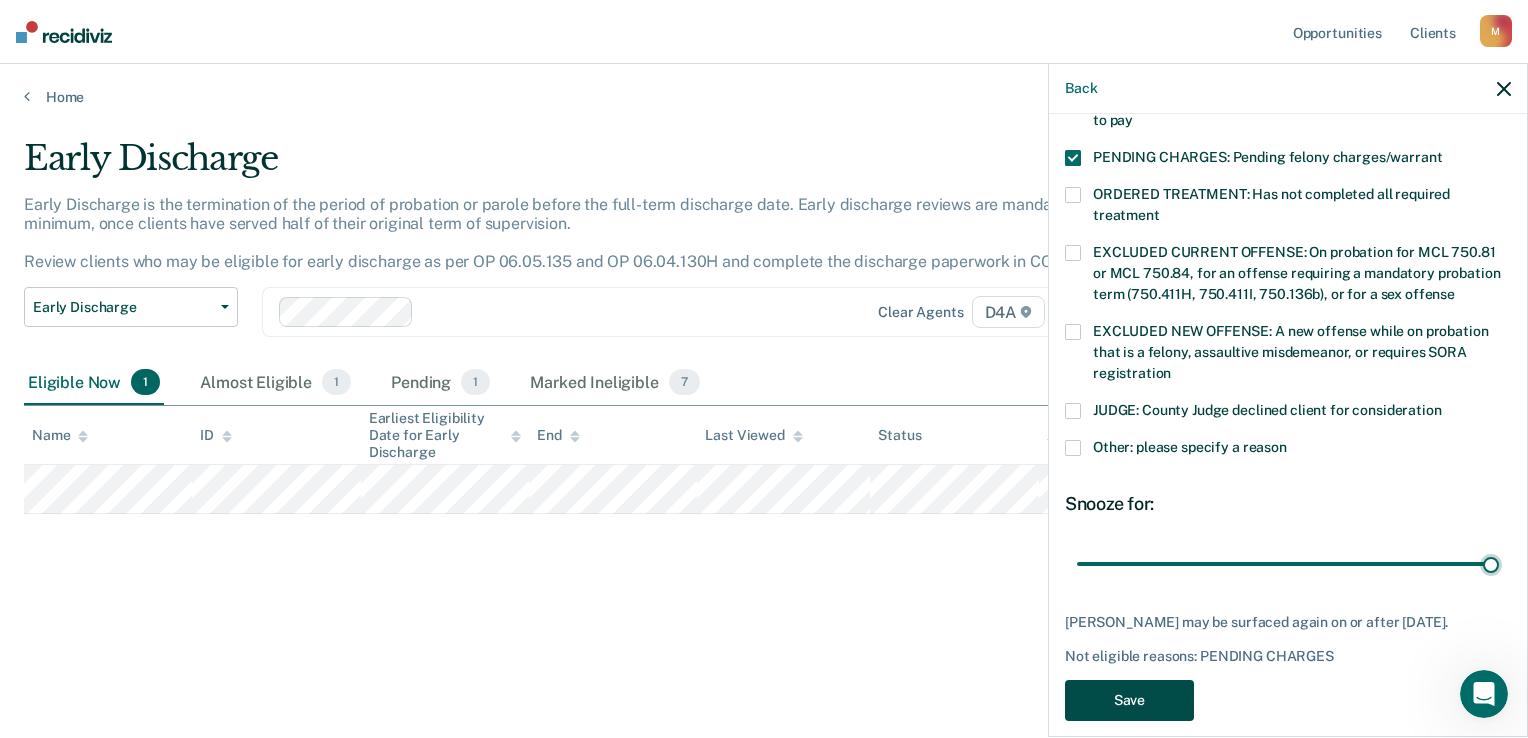 drag, startPoint x: 1165, startPoint y: 662, endPoint x: 1152, endPoint y: 662, distance: 13 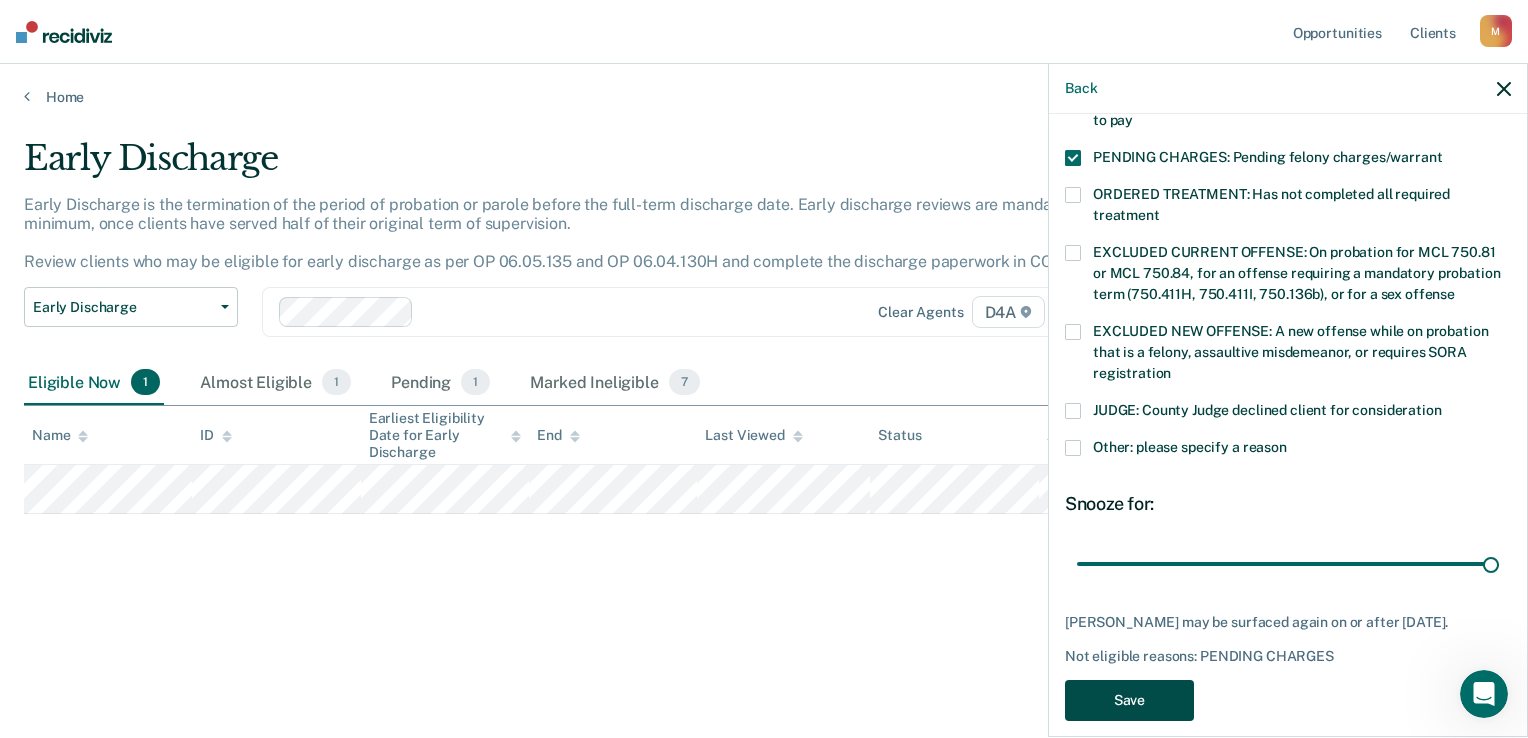 click on "Save" at bounding box center [1129, 700] 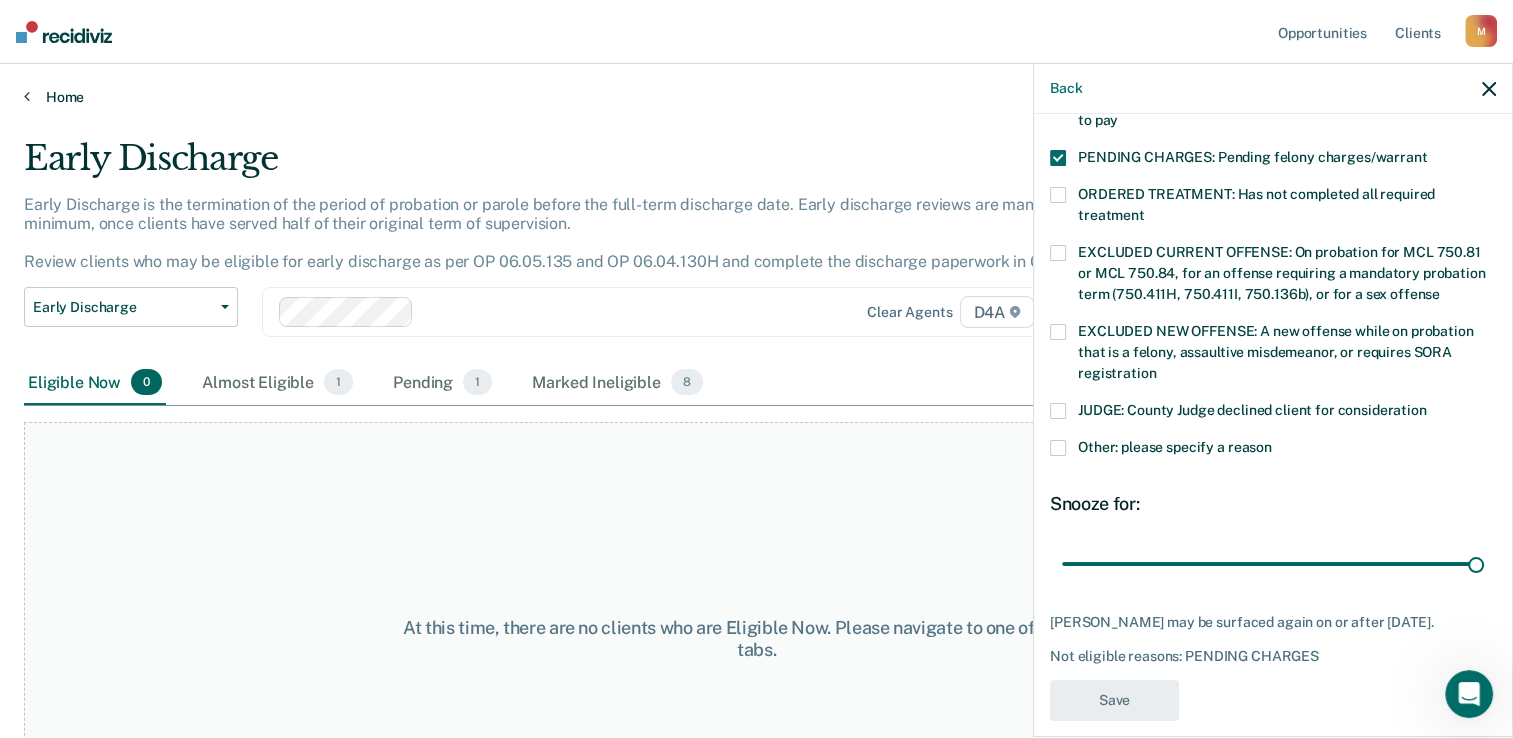 scroll, scrollTop: 548, scrollLeft: 0, axis: vertical 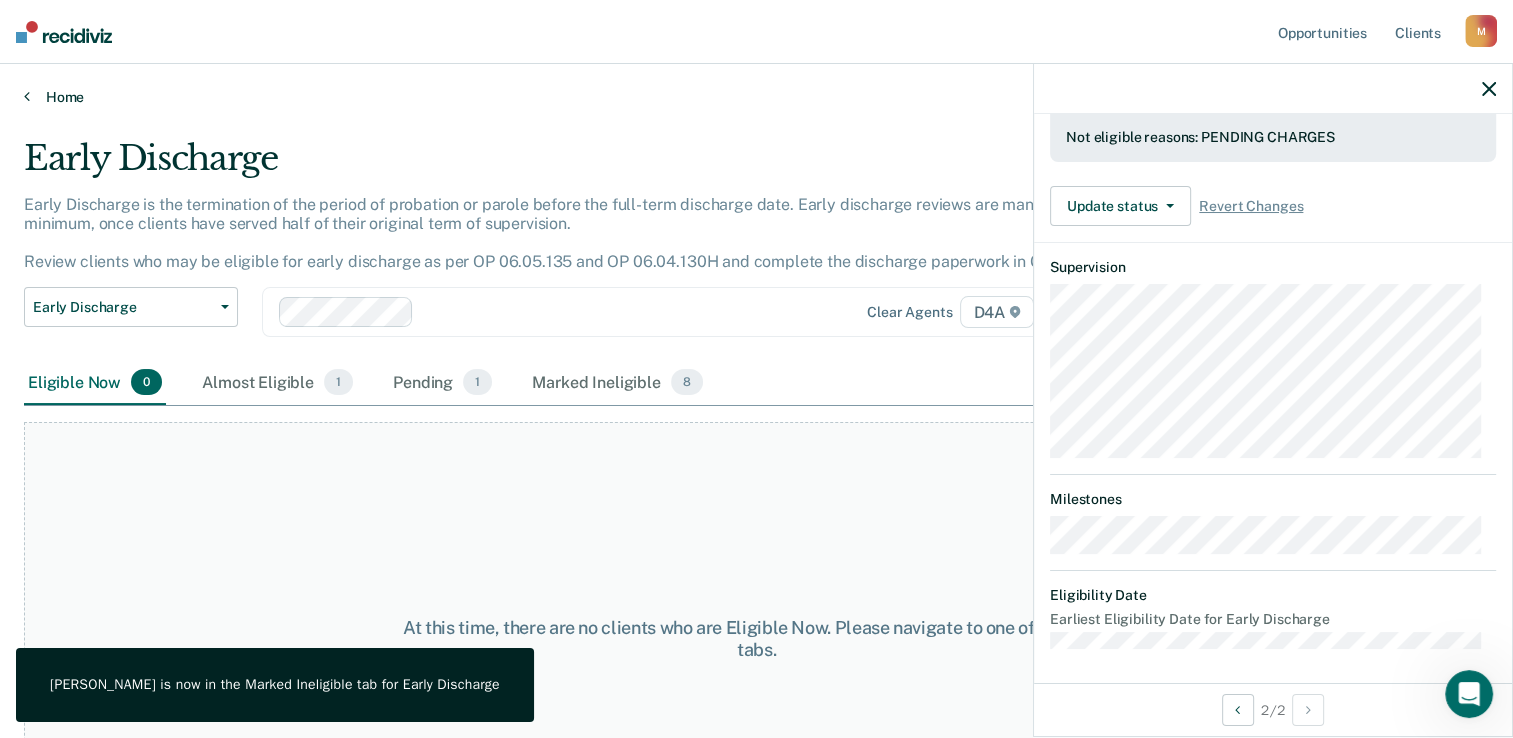 click on "Home" at bounding box center [756, 97] 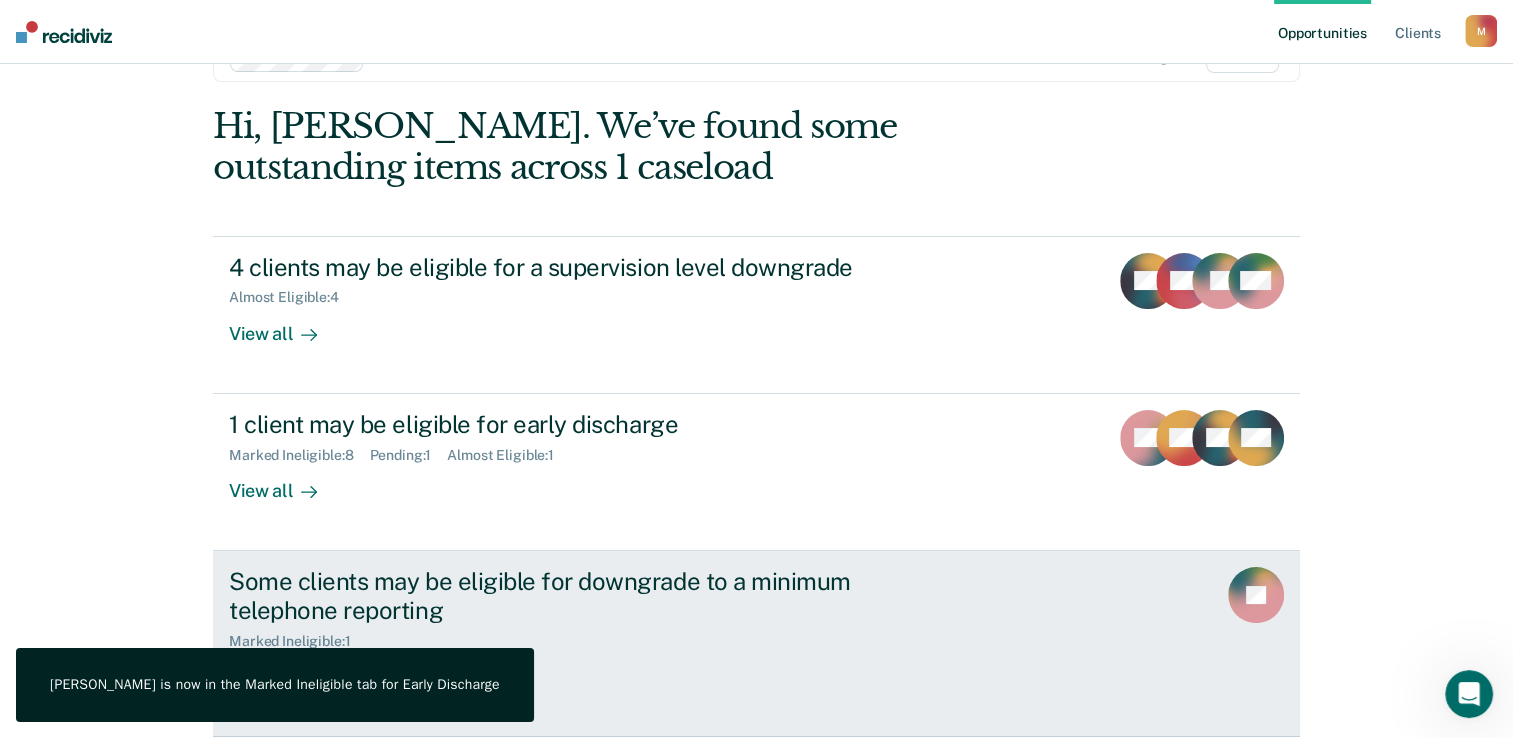 scroll, scrollTop: 300, scrollLeft: 0, axis: vertical 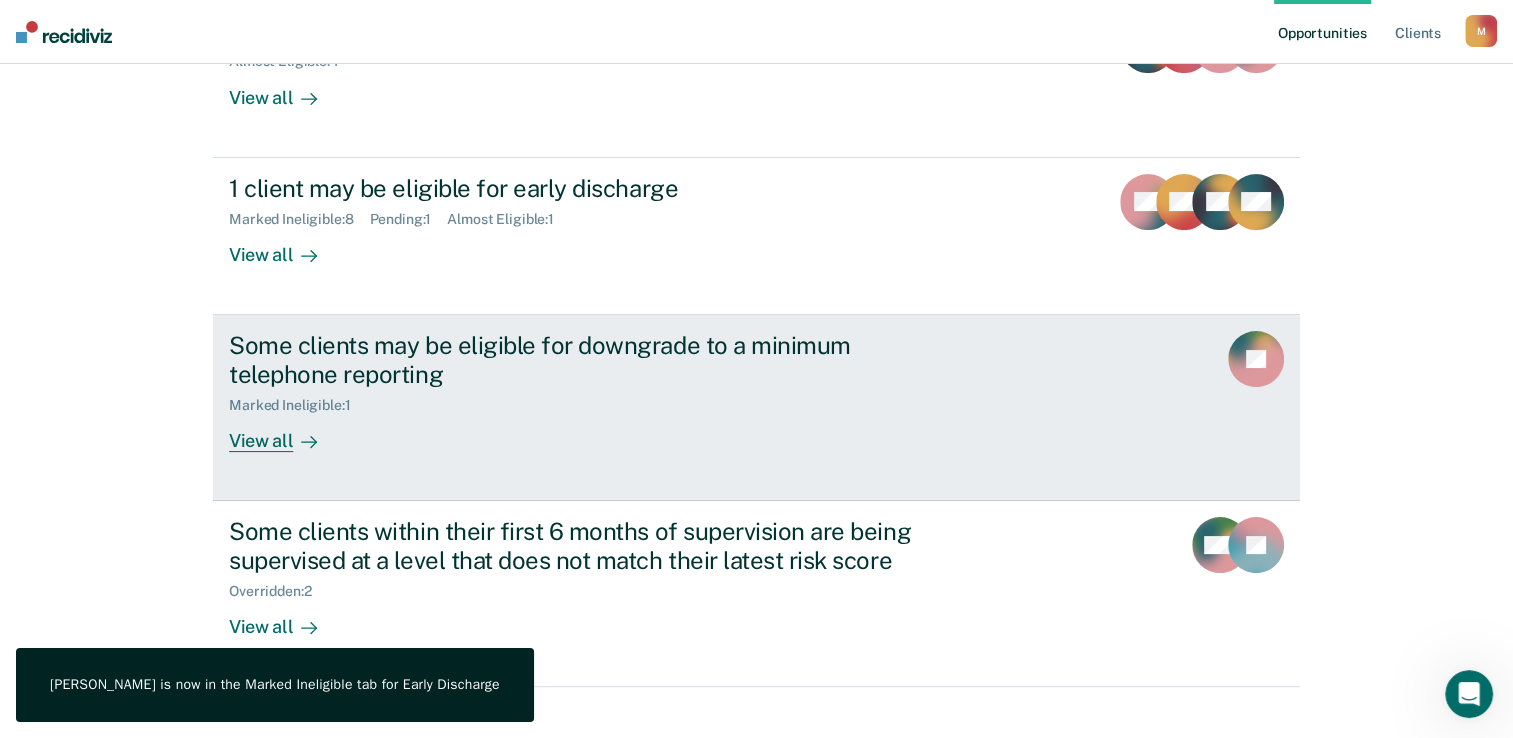 click on "View all" at bounding box center [285, 432] 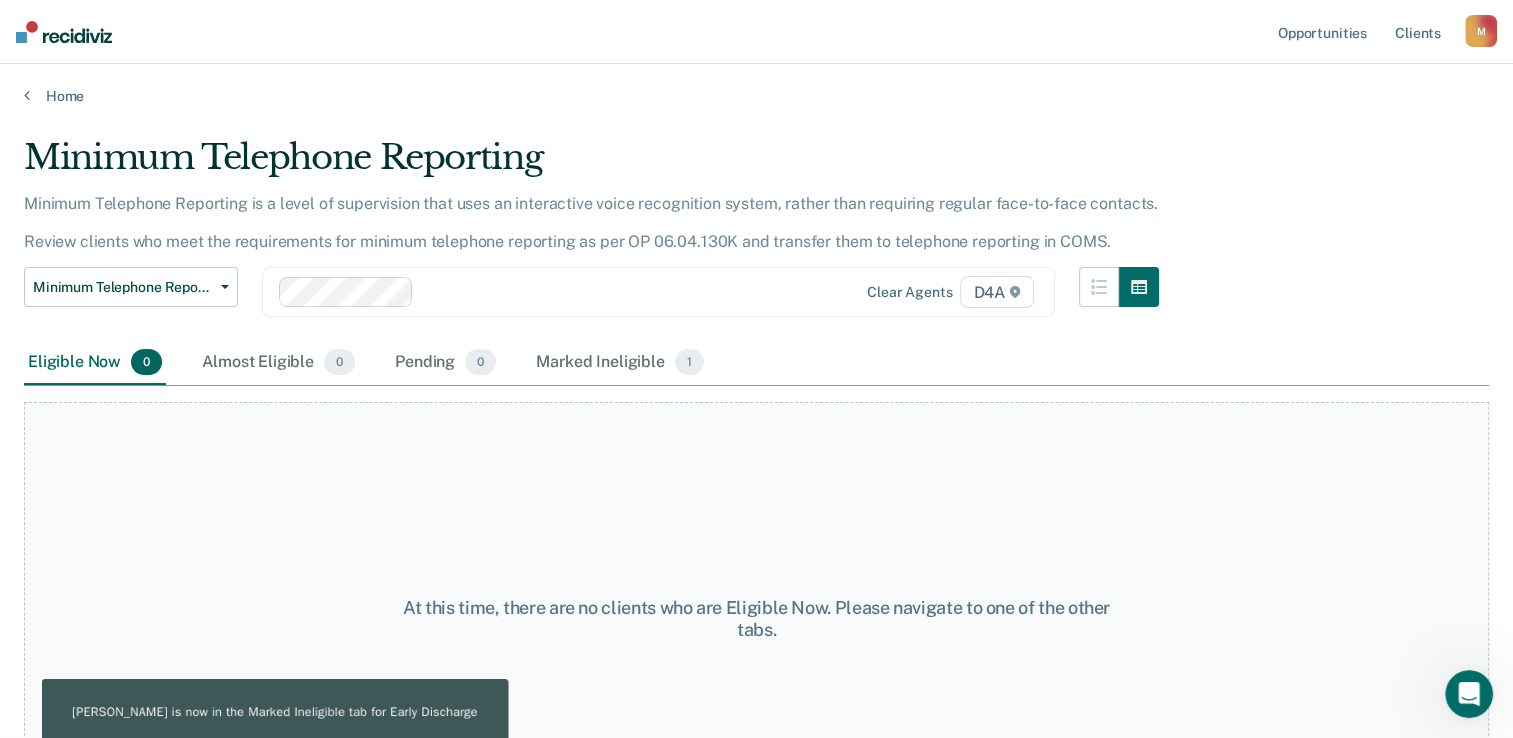 scroll, scrollTop: 0, scrollLeft: 0, axis: both 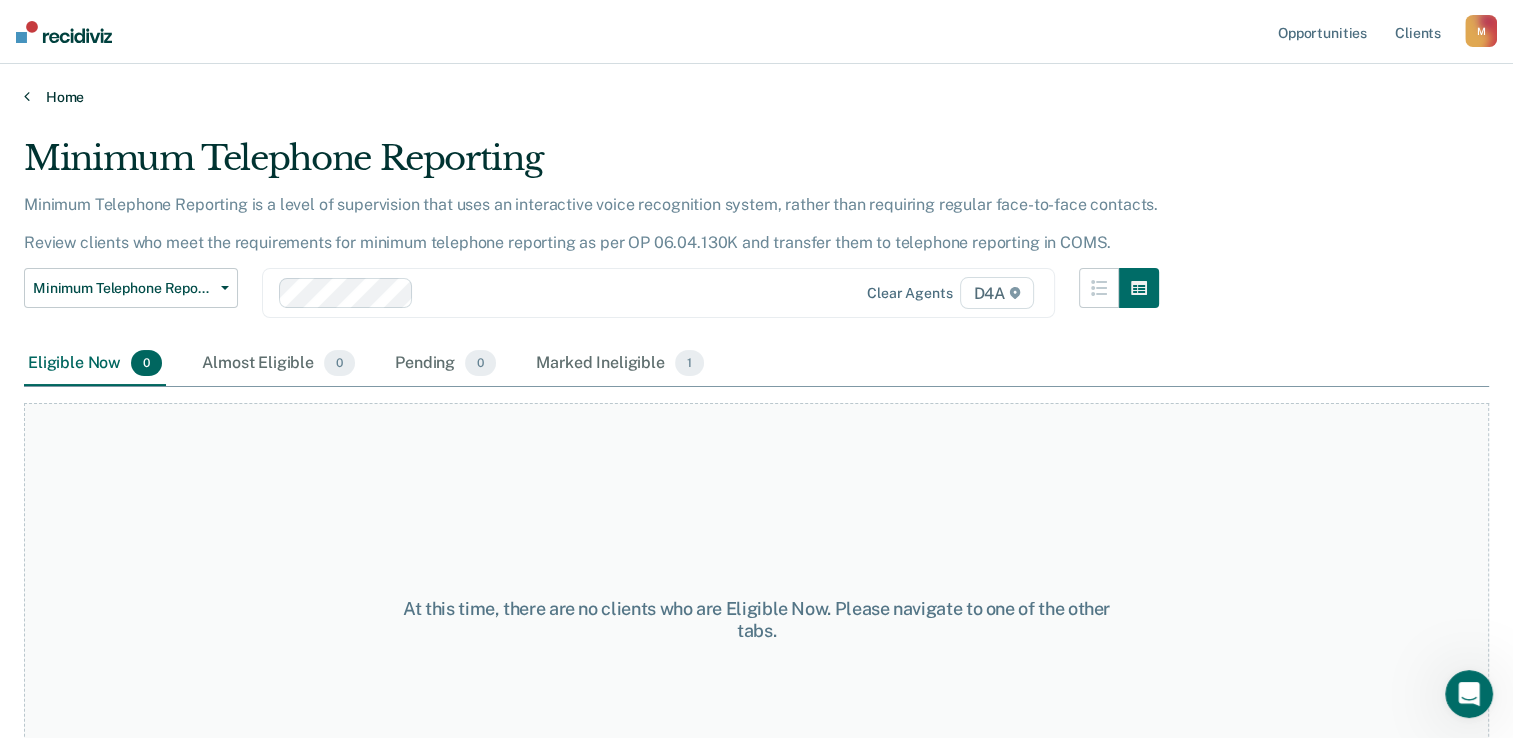click on "Home" at bounding box center [756, 97] 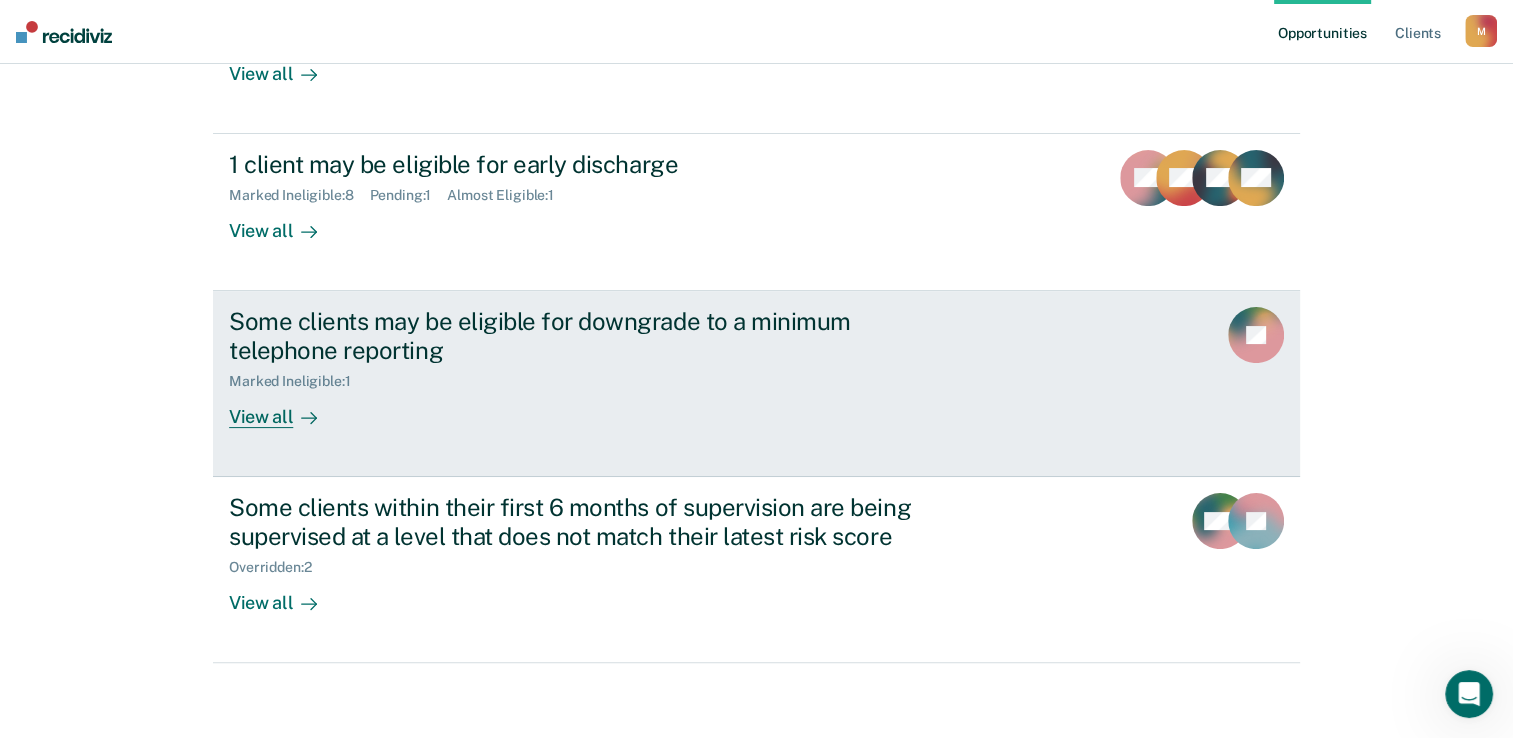 scroll, scrollTop: 327, scrollLeft: 0, axis: vertical 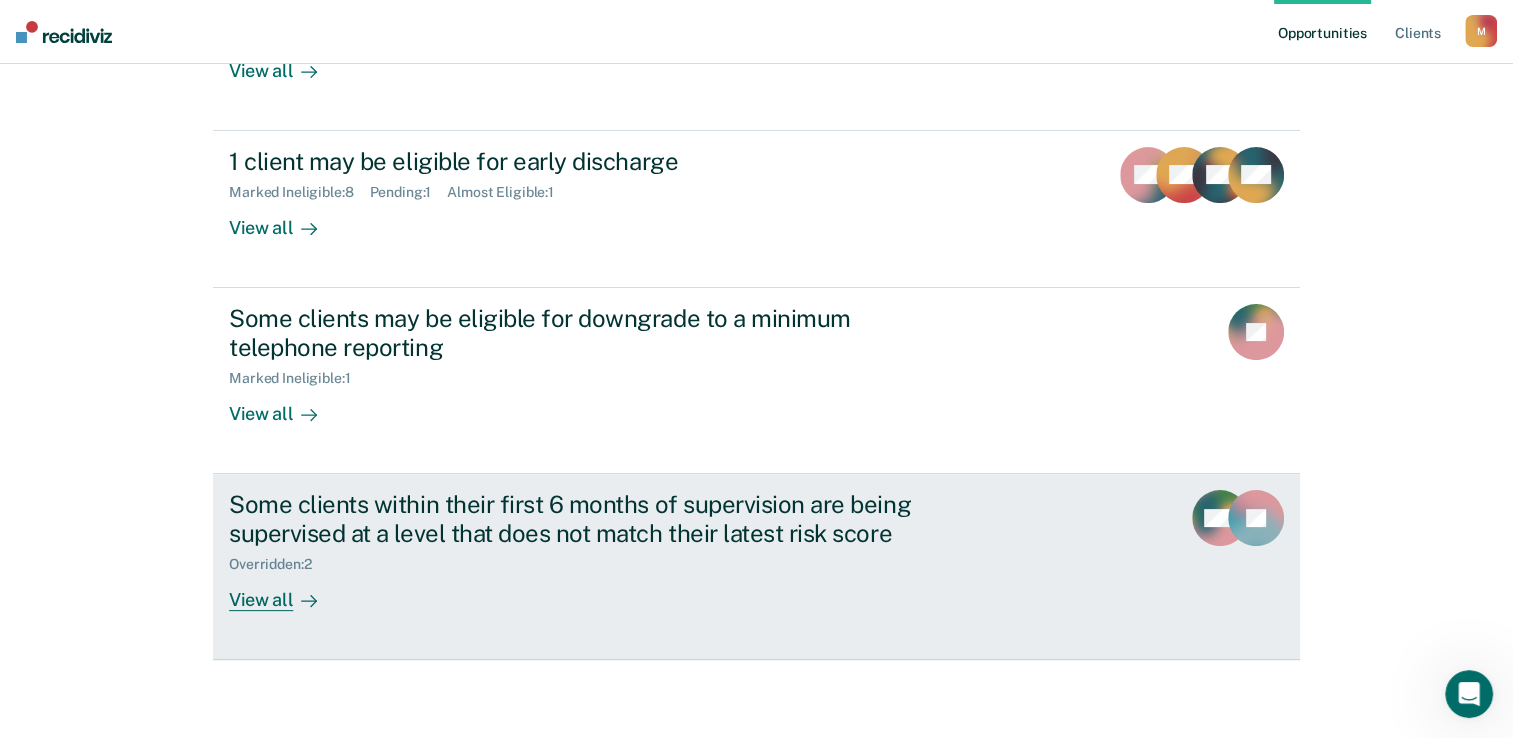 click on "View all" at bounding box center (285, 591) 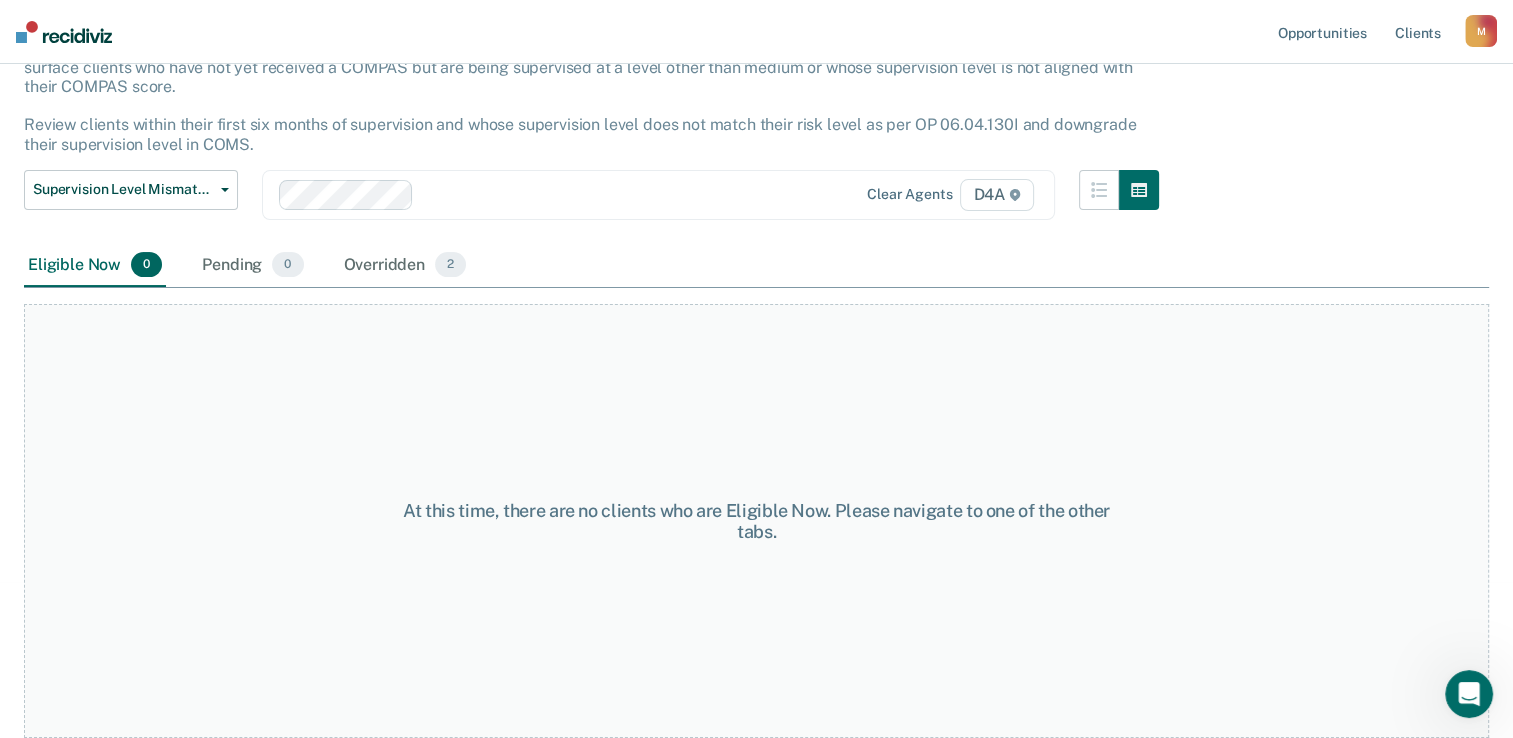 scroll, scrollTop: 0, scrollLeft: 0, axis: both 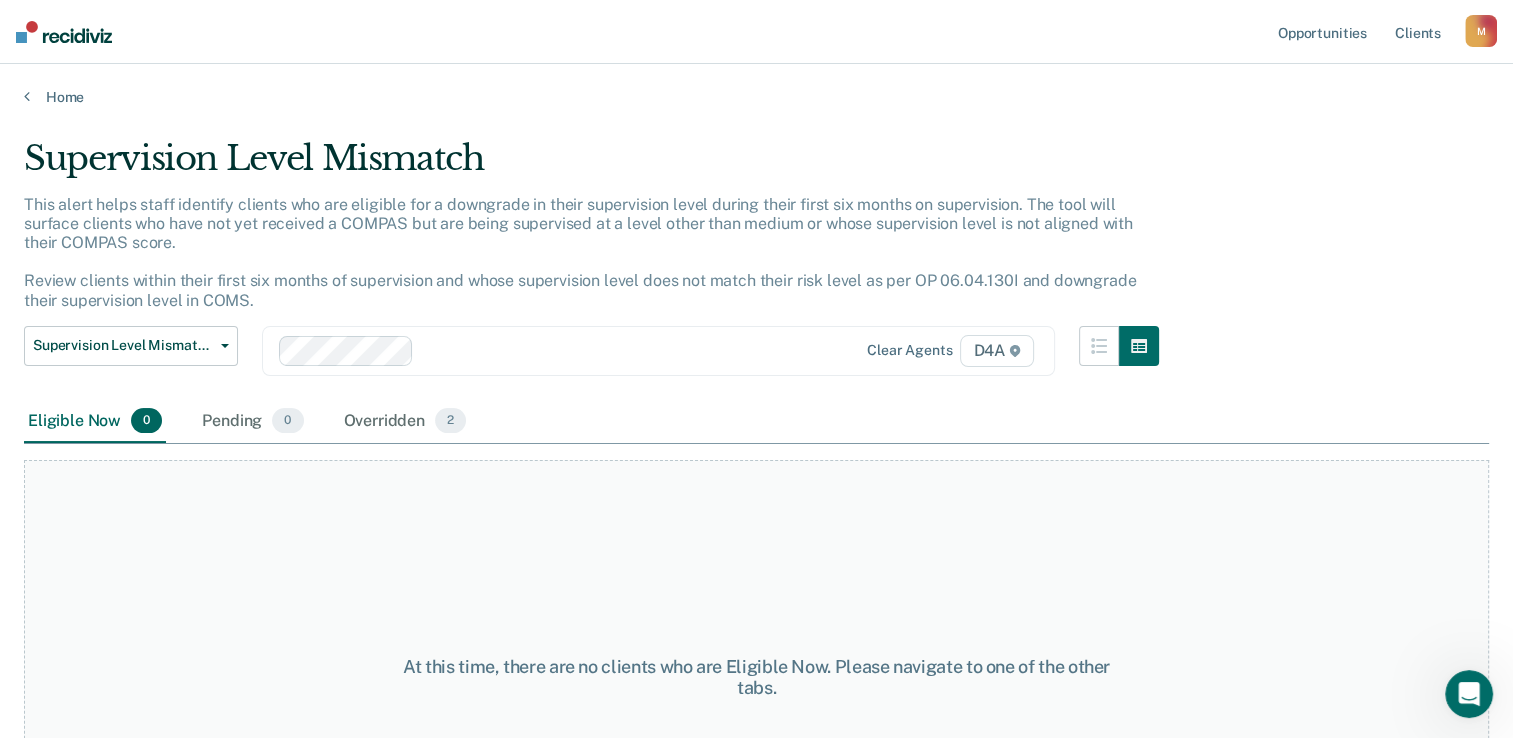 click on "Home" at bounding box center [756, 85] 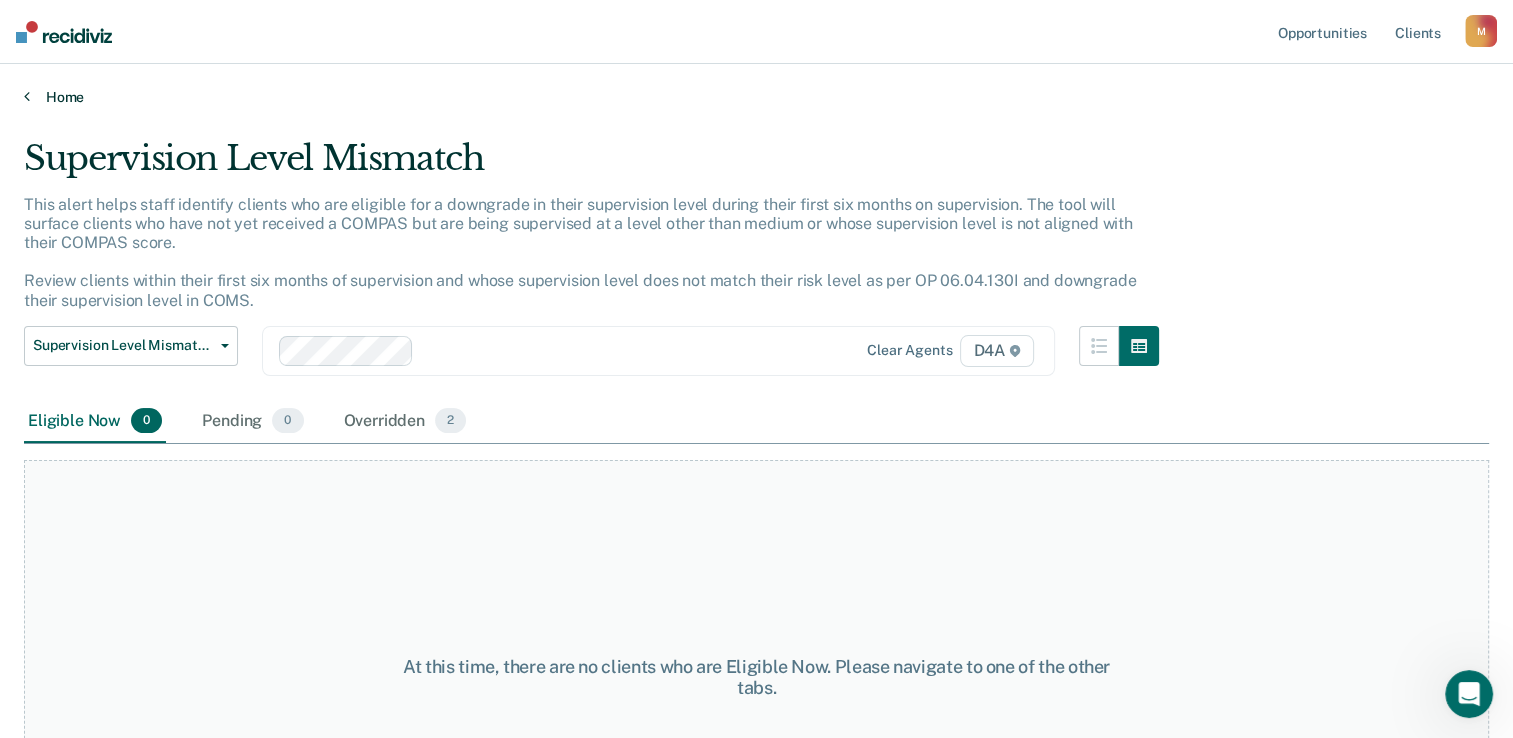 click on "Home" at bounding box center (756, 97) 